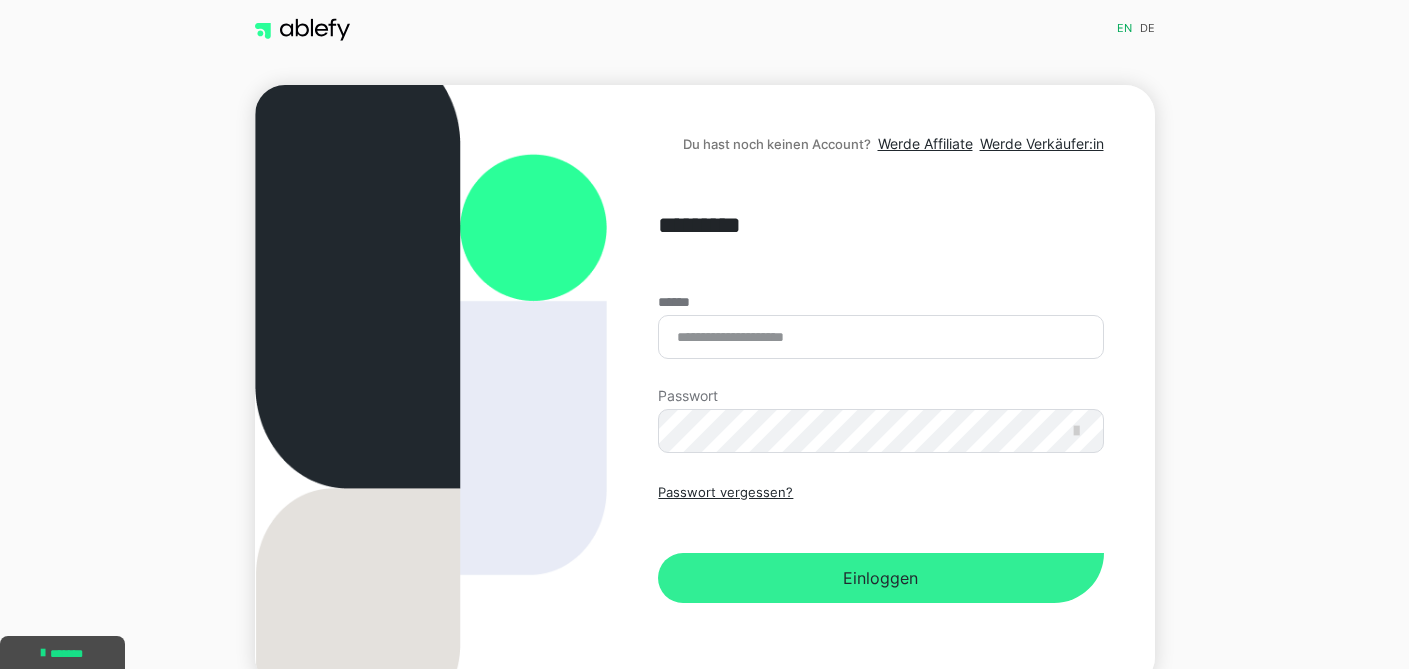 scroll, scrollTop: 0, scrollLeft: 0, axis: both 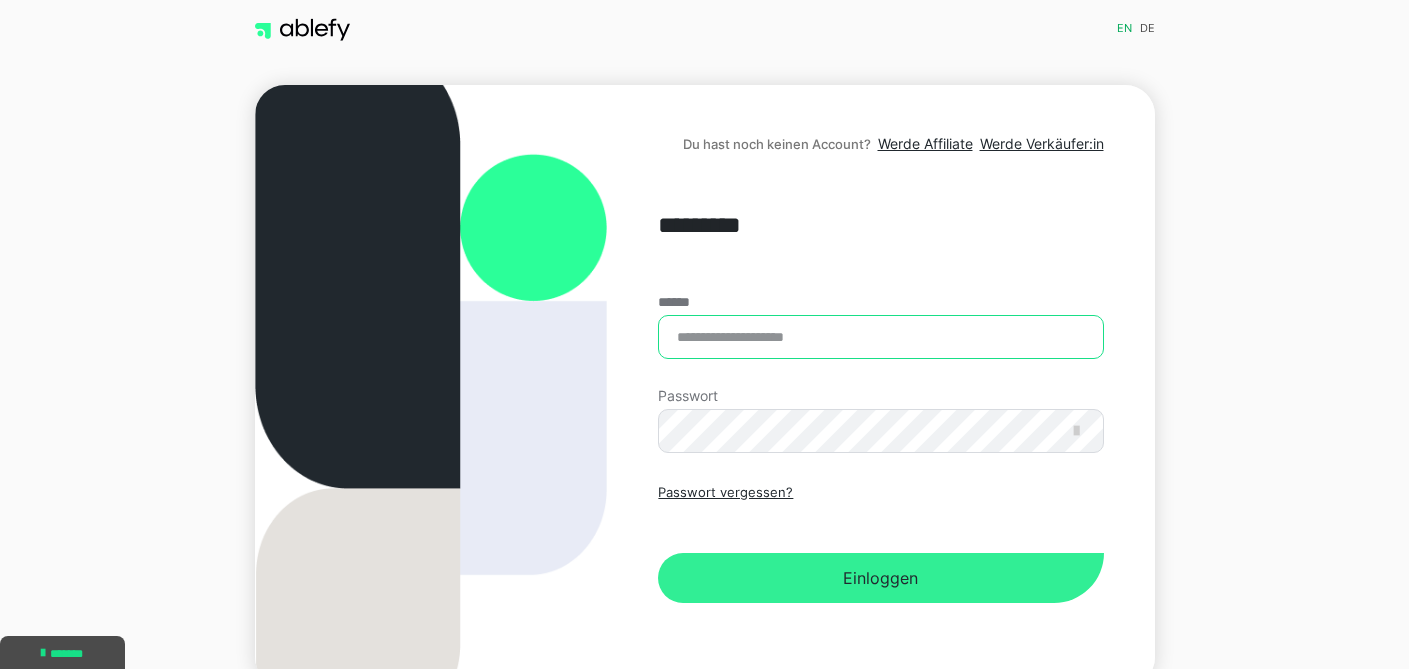 type on "**********" 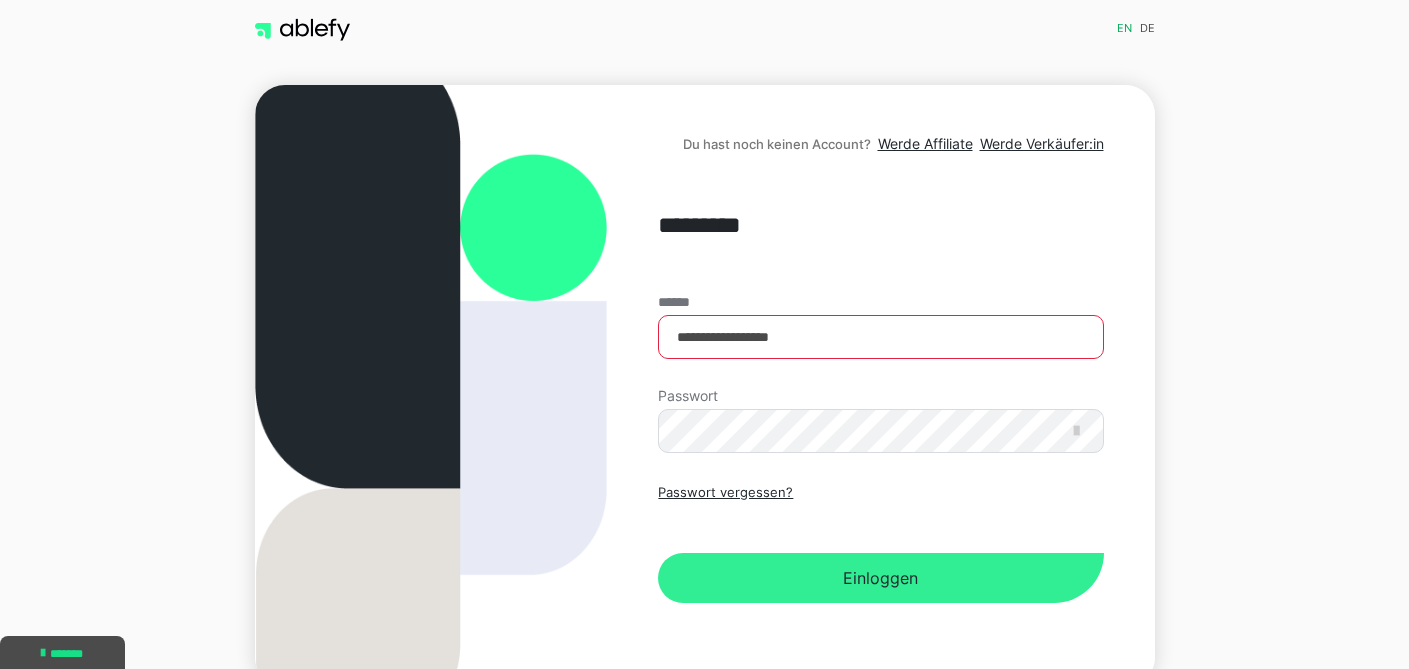 click on "Einloggen" at bounding box center (880, 578) 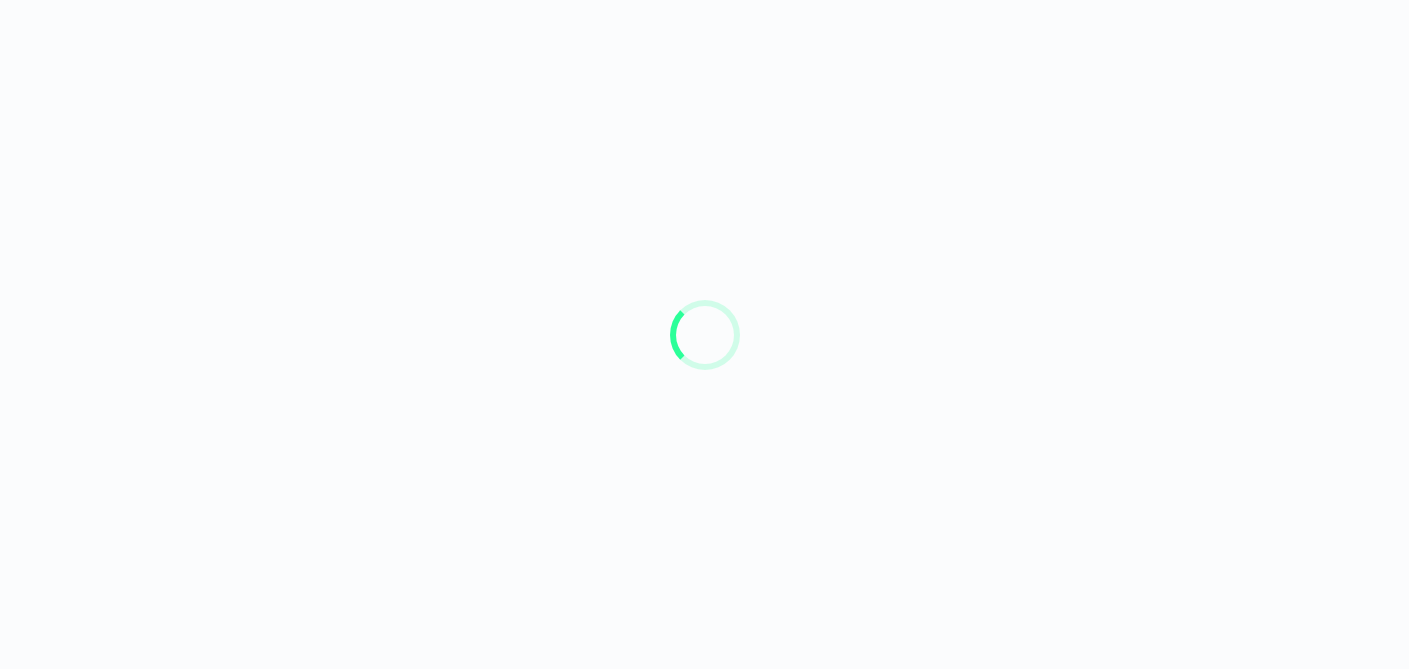 scroll, scrollTop: 0, scrollLeft: 0, axis: both 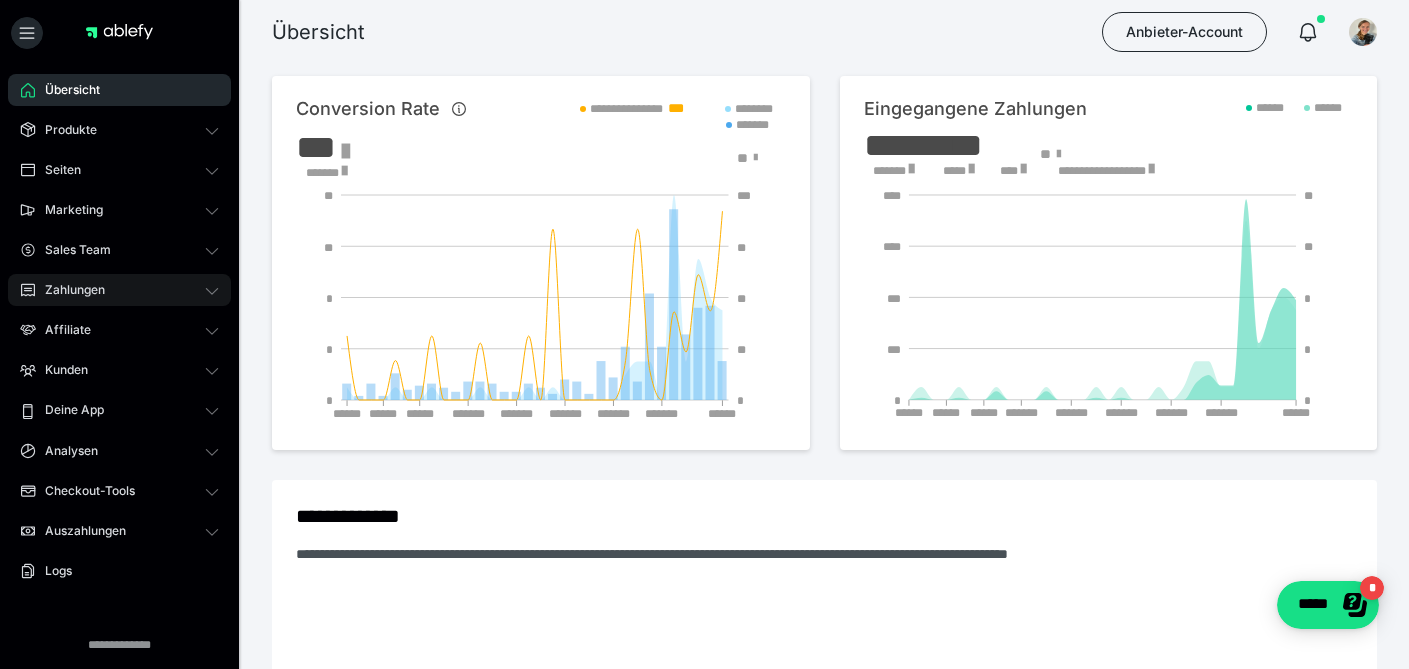 click on "Zahlungen" at bounding box center [68, 290] 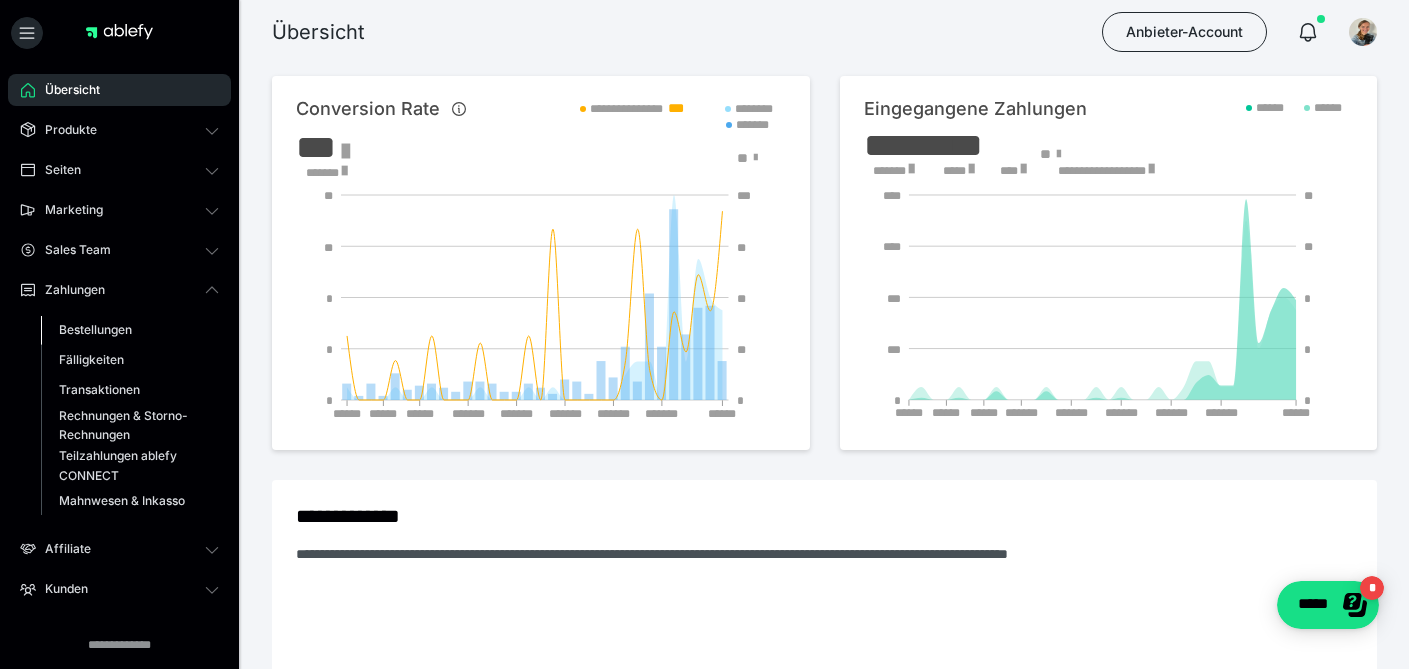 click on "Bestellungen" at bounding box center (95, 329) 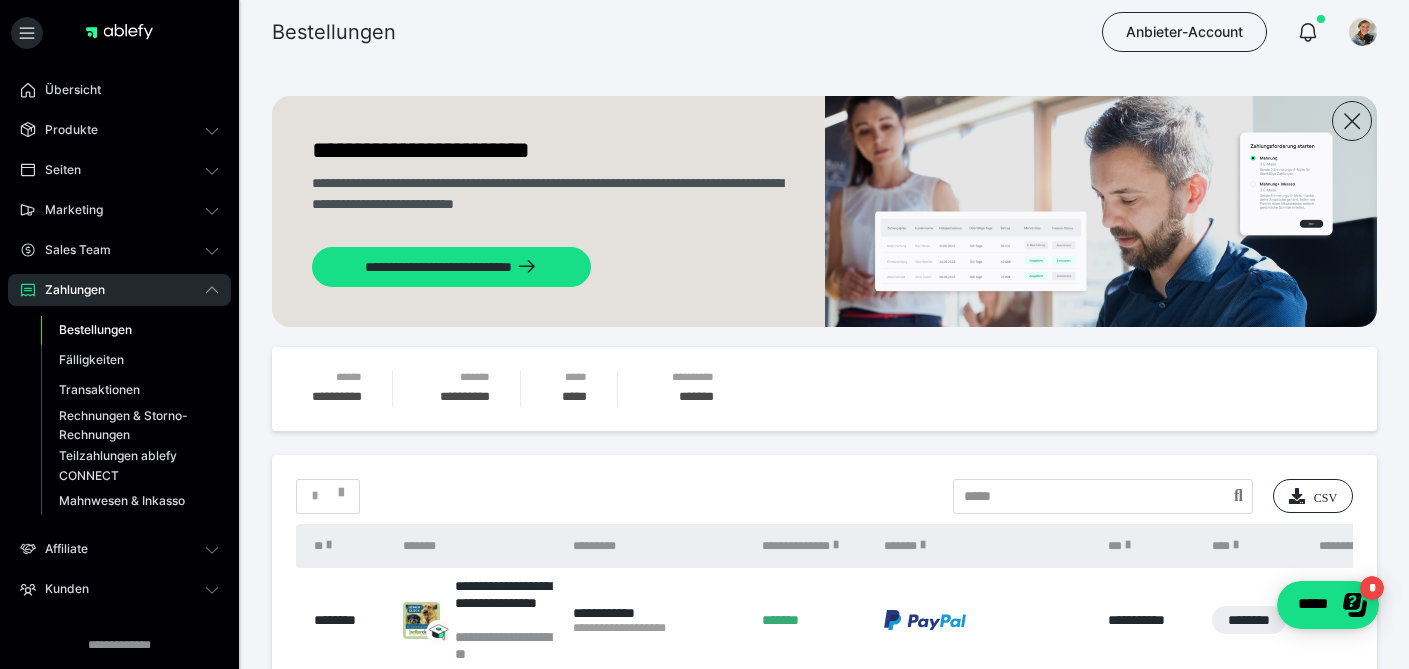 click on "Bestellungen" at bounding box center (95, 329) 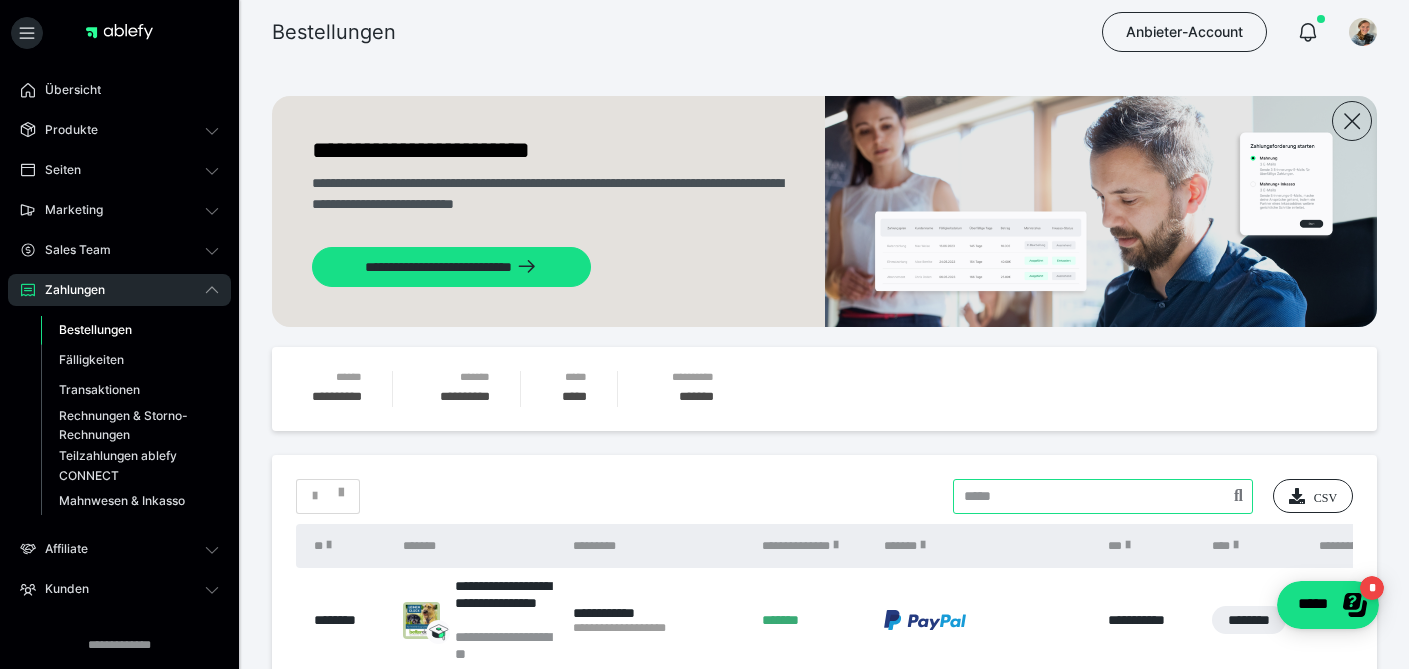 click at bounding box center [1103, 496] 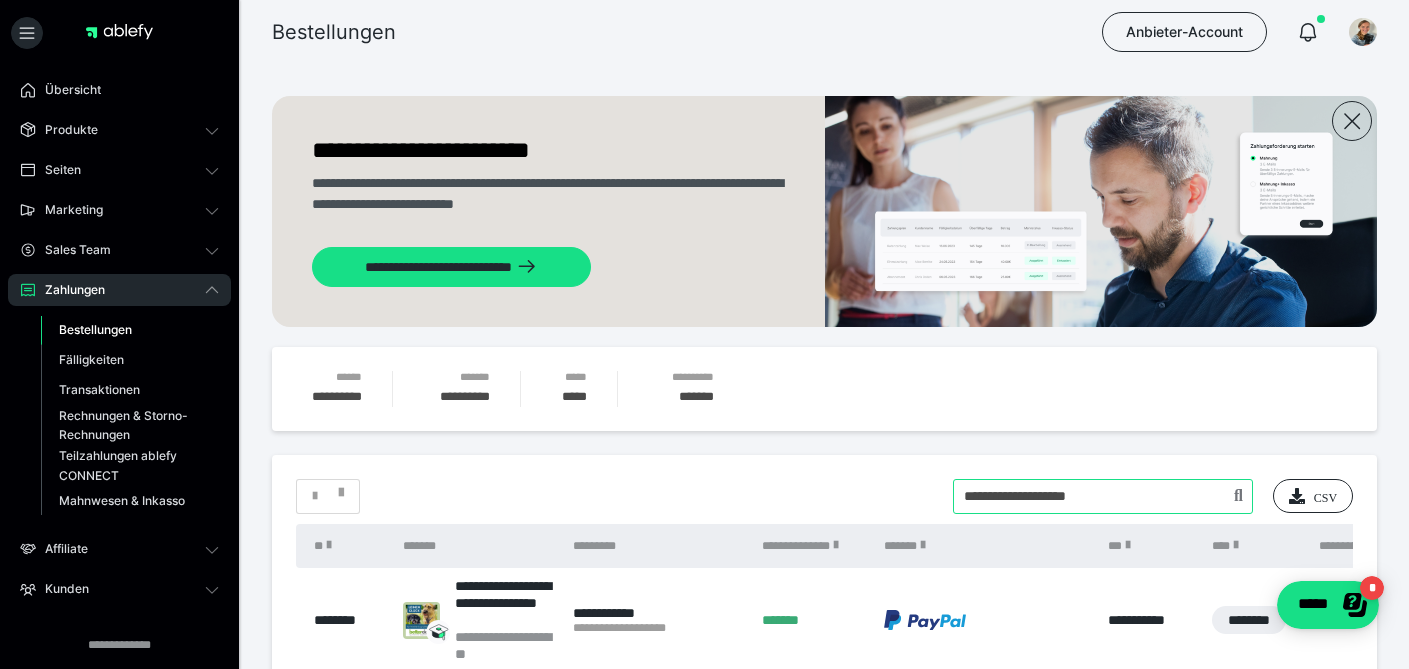 type on "**********" 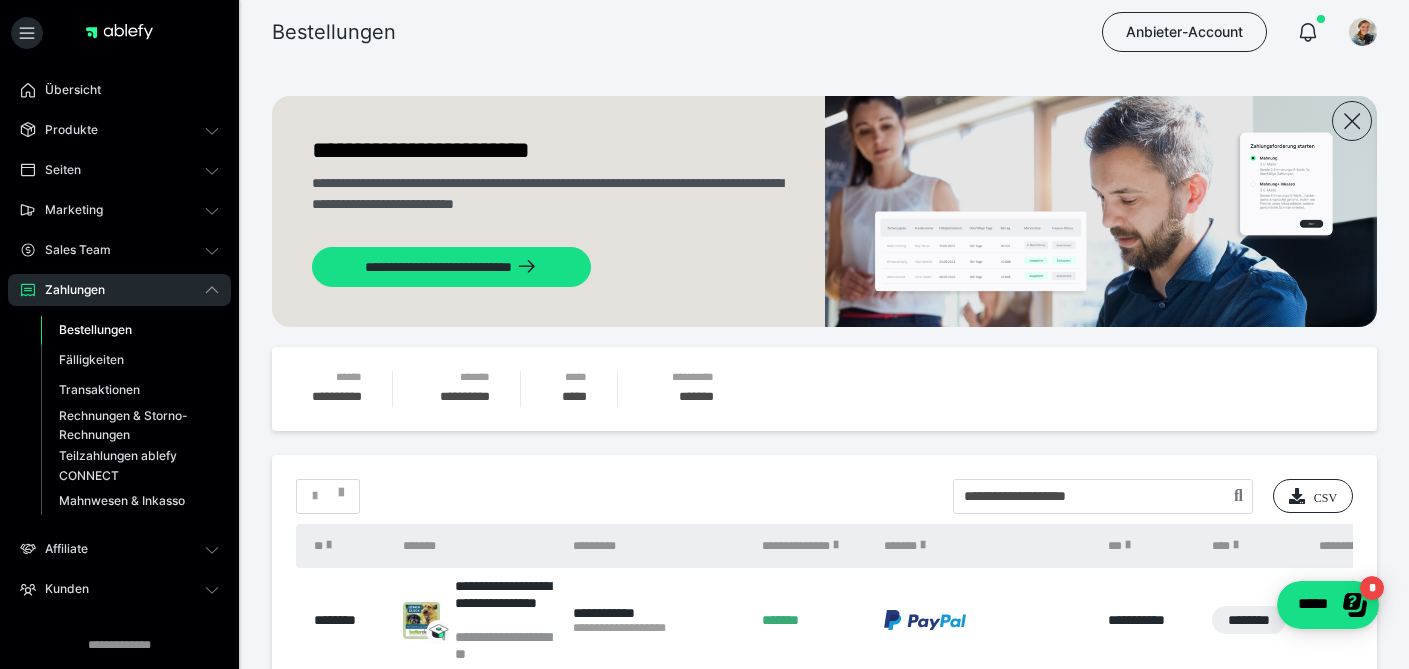 click on "**********" at bounding box center [824, 1059] 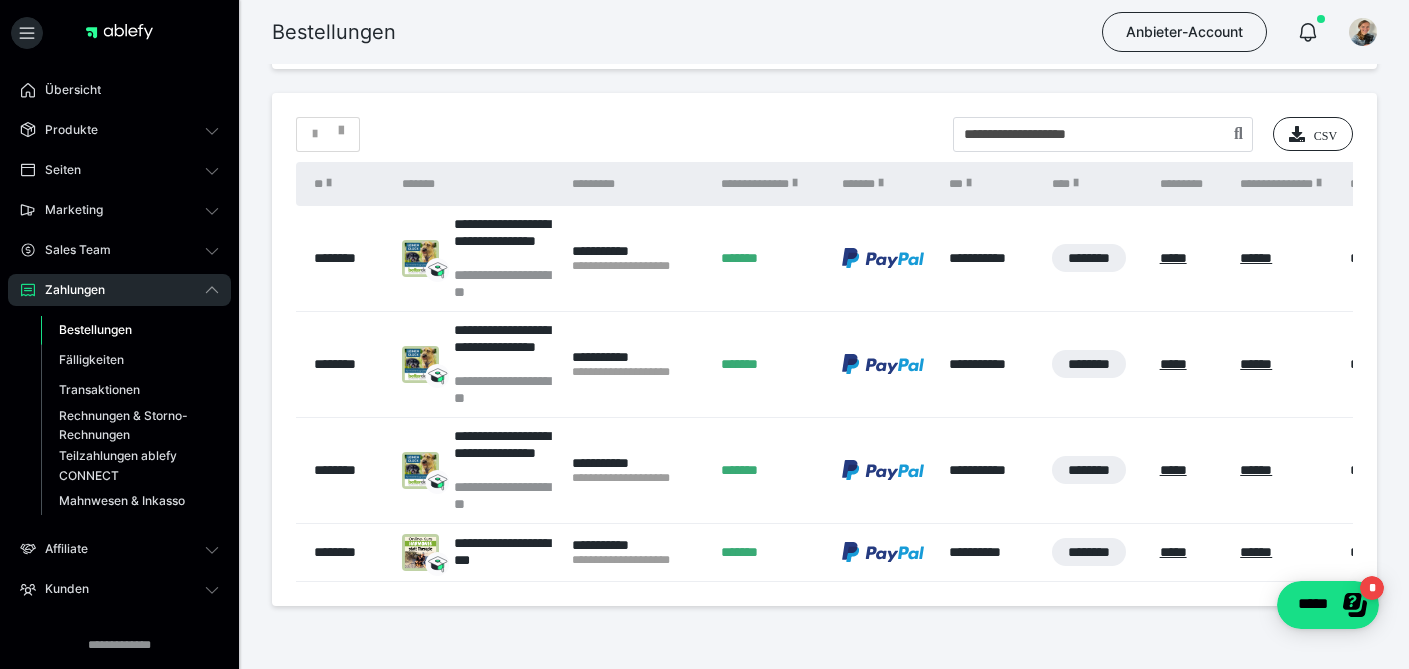 scroll, scrollTop: 363, scrollLeft: 0, axis: vertical 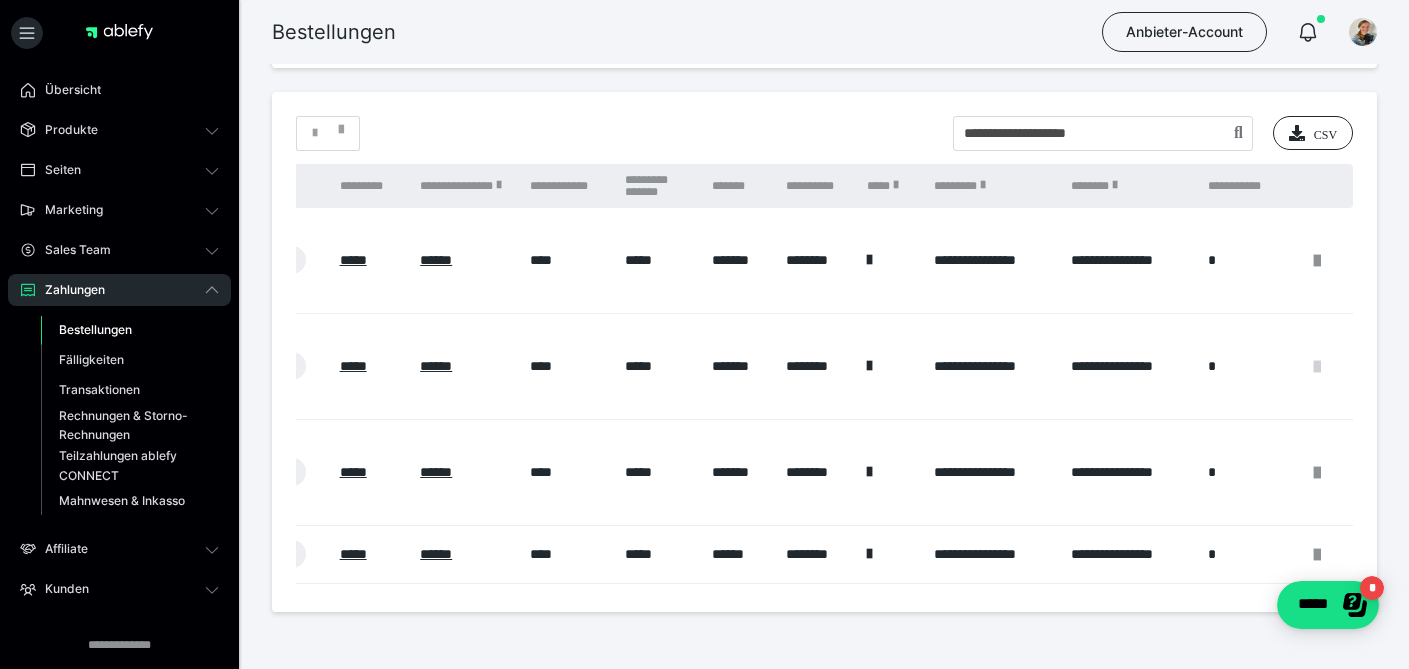 click at bounding box center [1317, 367] 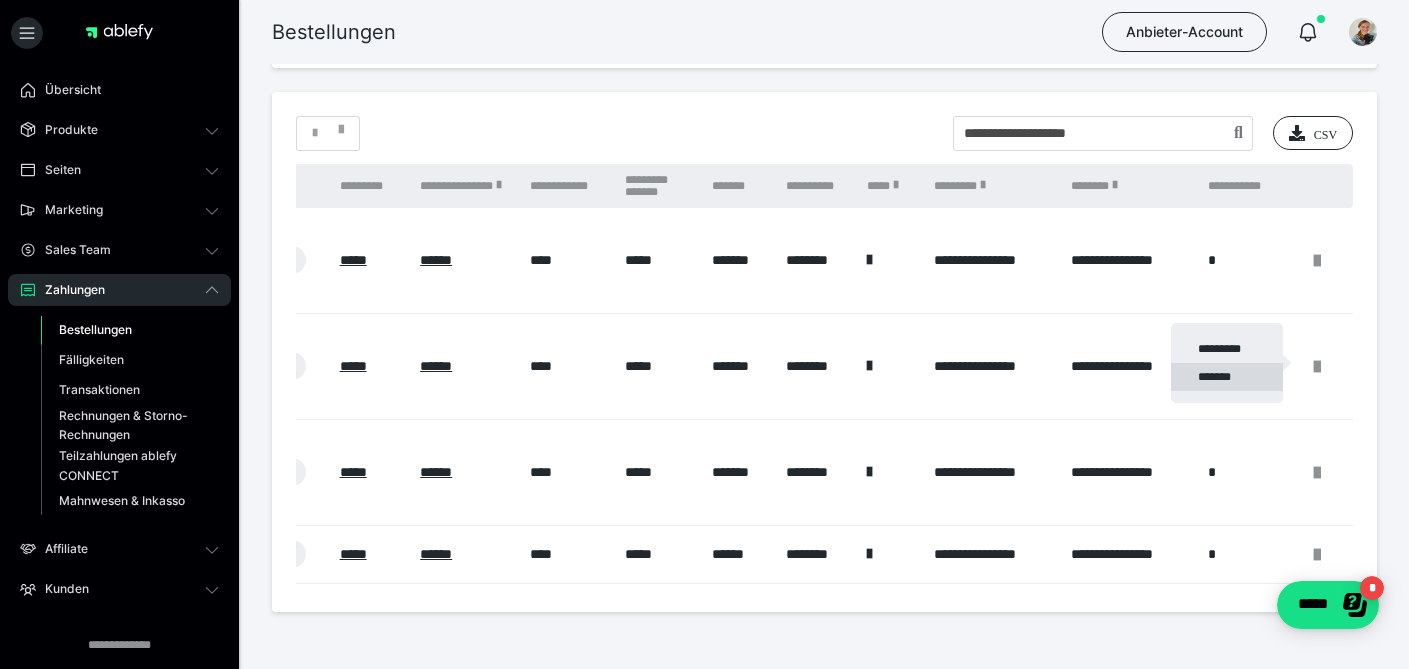 click on "*******" at bounding box center [1227, 377] 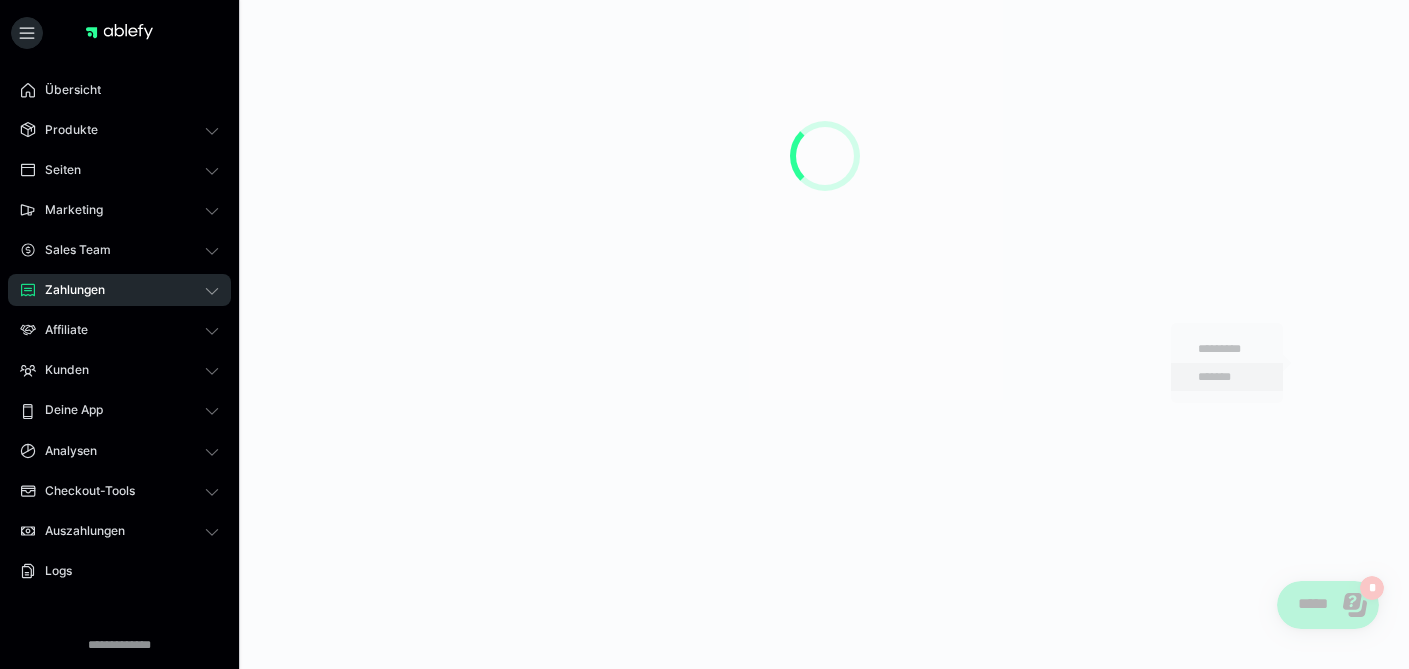 scroll, scrollTop: 0, scrollLeft: 0, axis: both 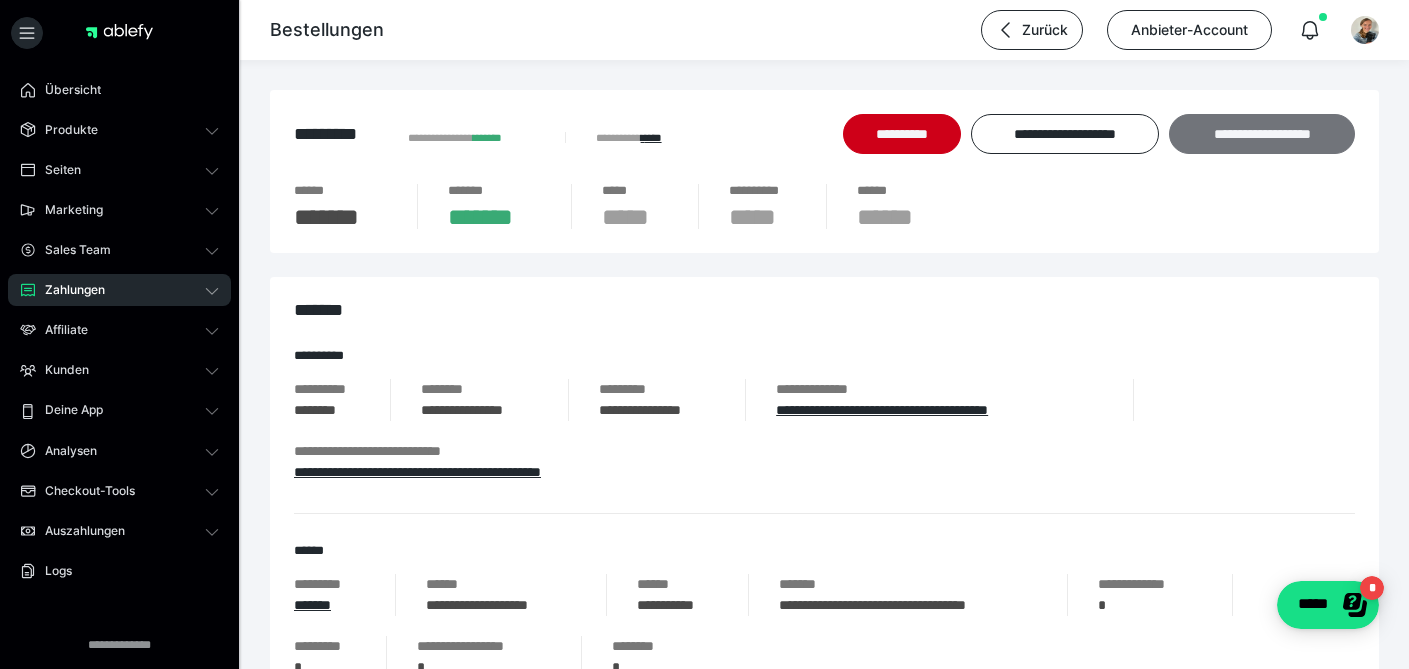 click on "**********" at bounding box center (1262, 134) 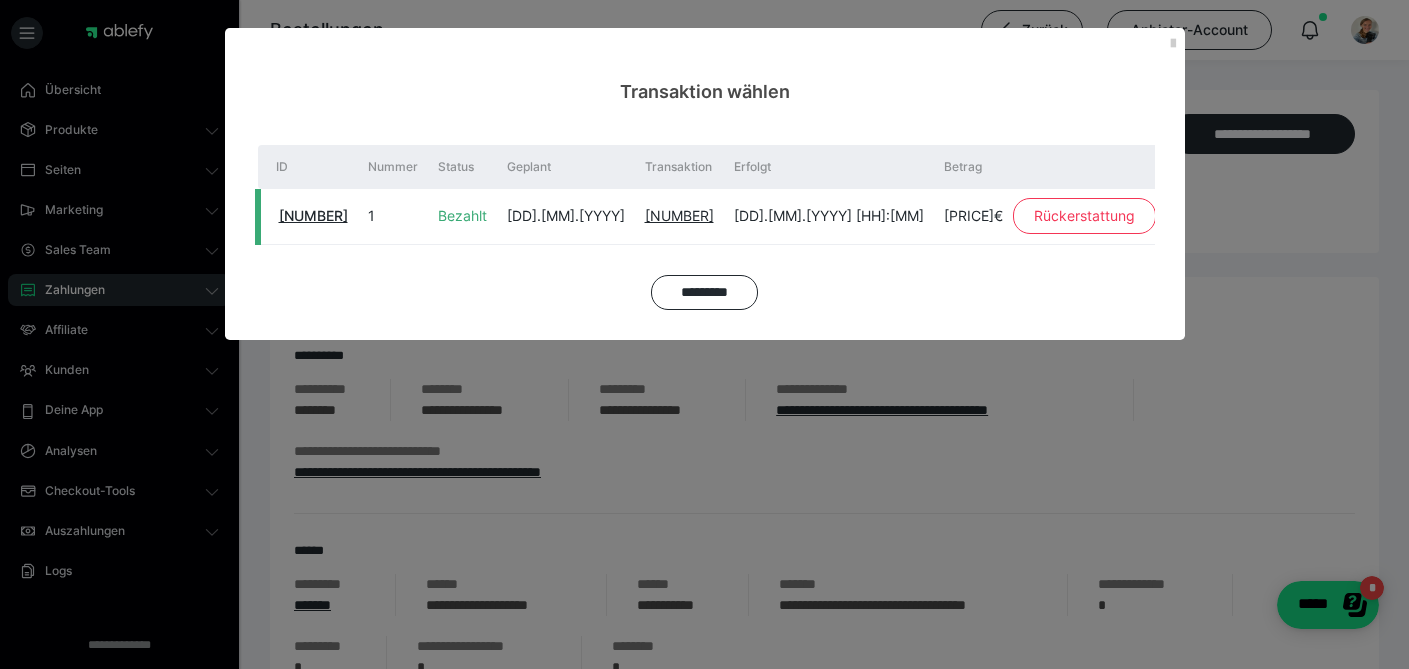 click on "Rückerstattung" at bounding box center (1084, 216) 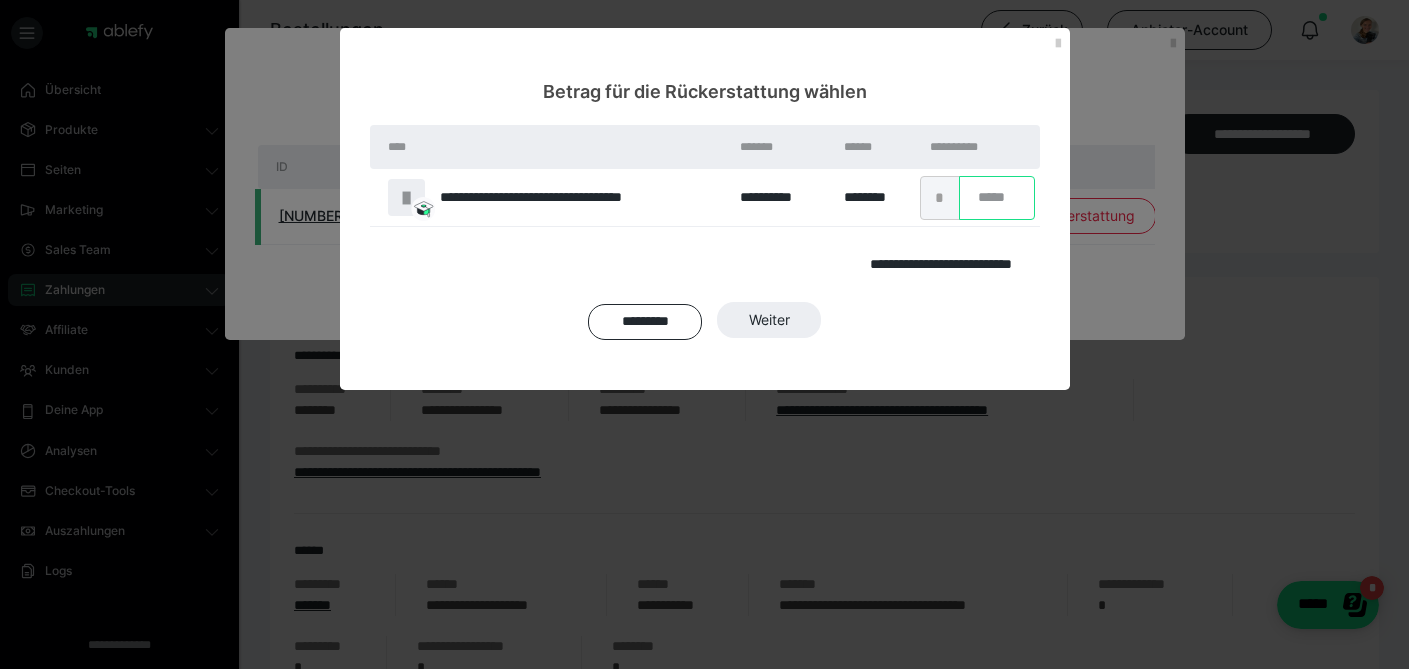 click on "*" at bounding box center (997, 198) 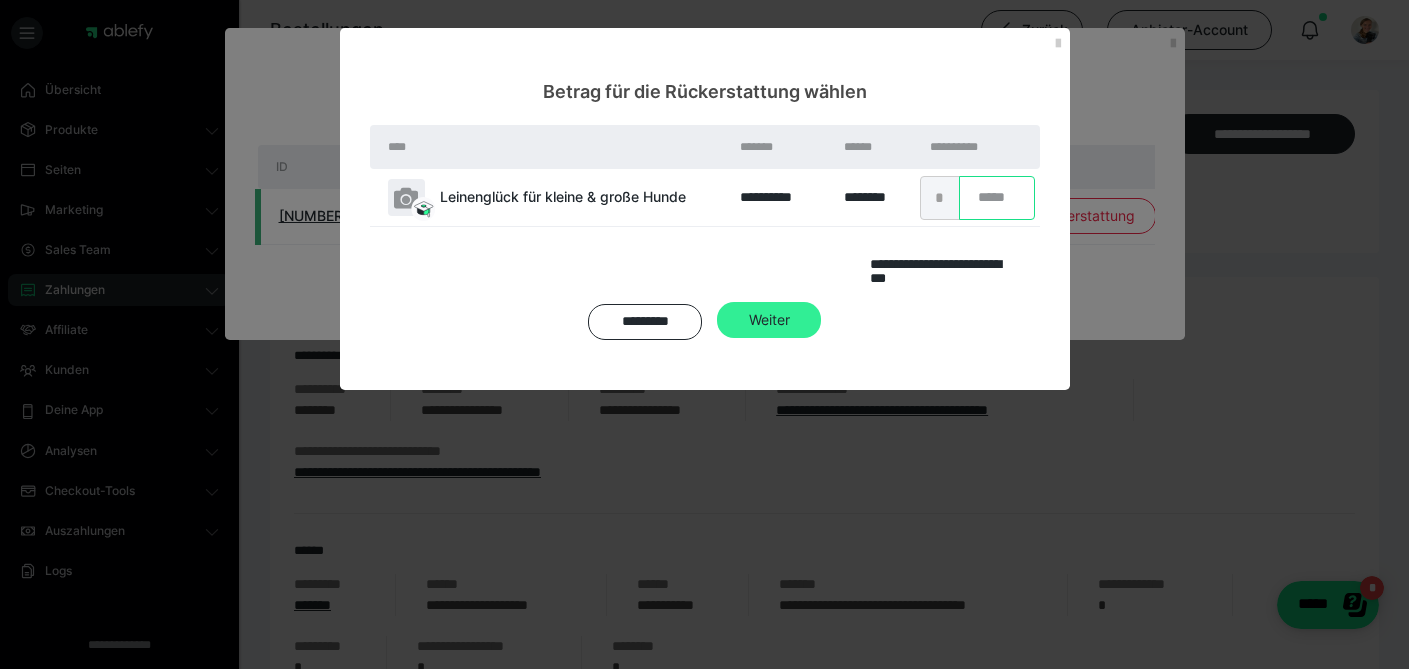 scroll, scrollTop: 1, scrollLeft: 0, axis: vertical 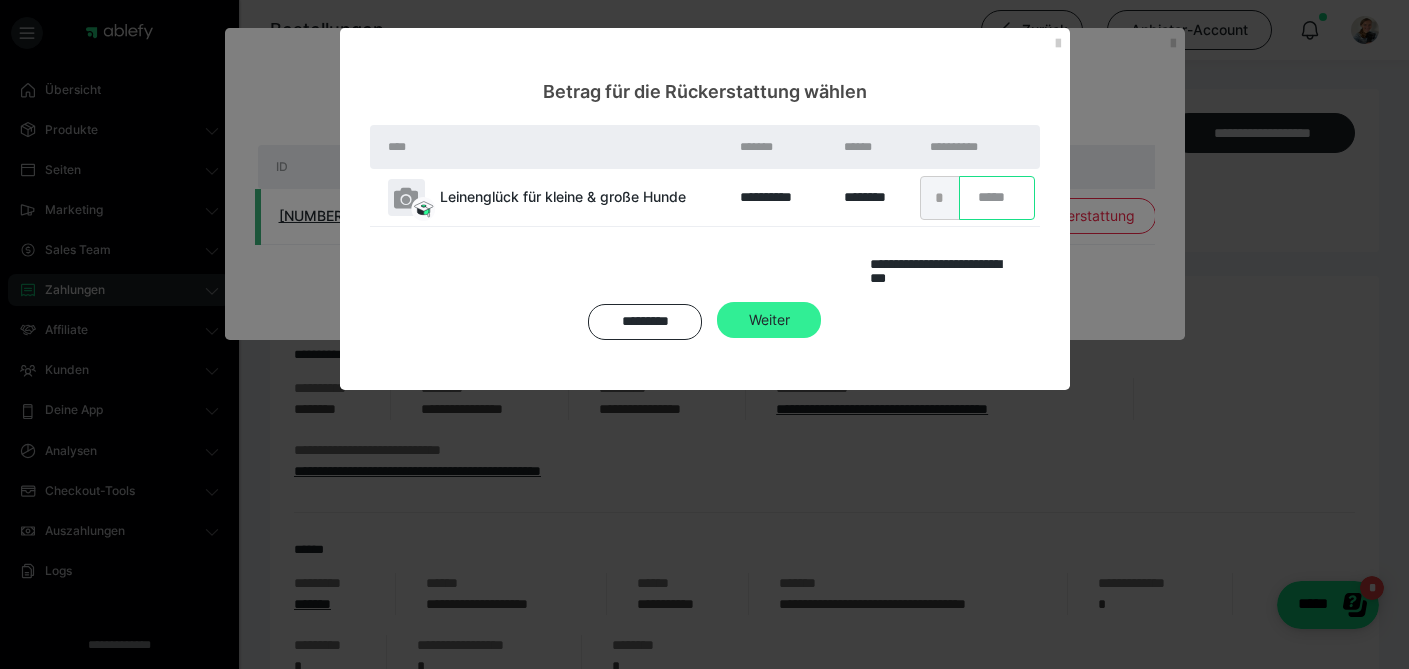 type on "***" 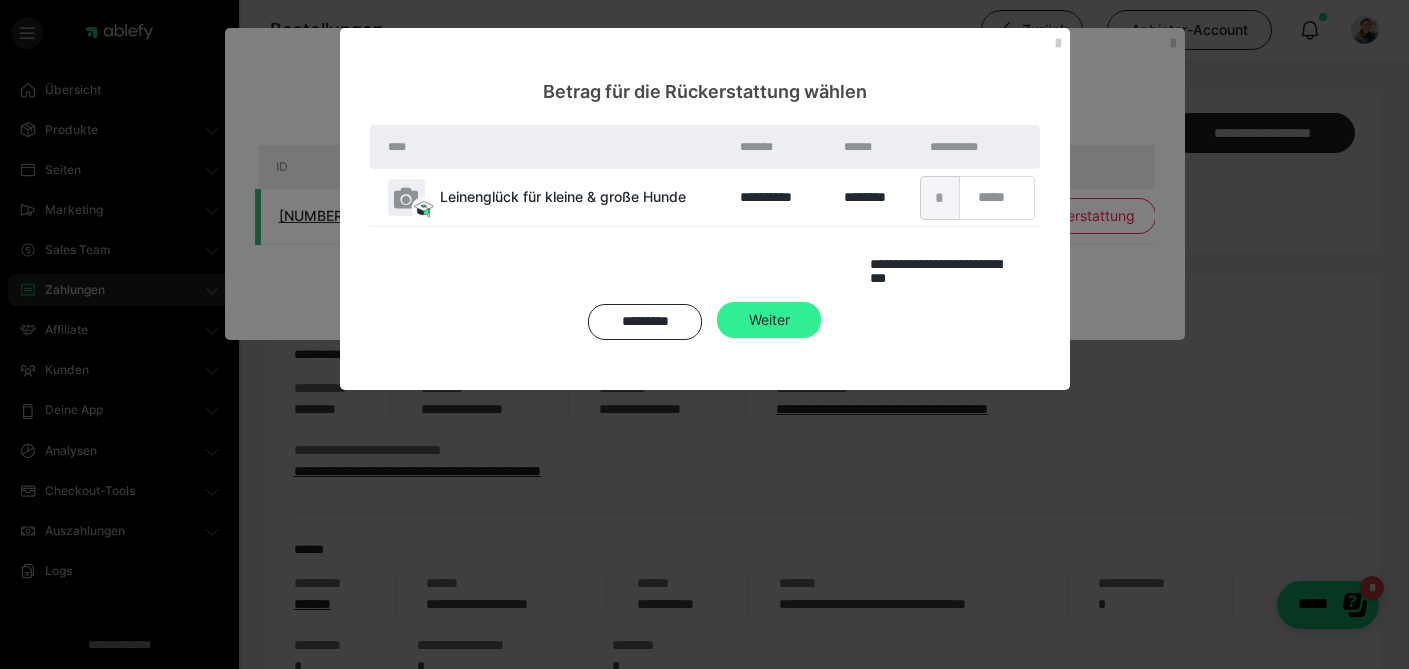click on "Weiter" at bounding box center (769, 320) 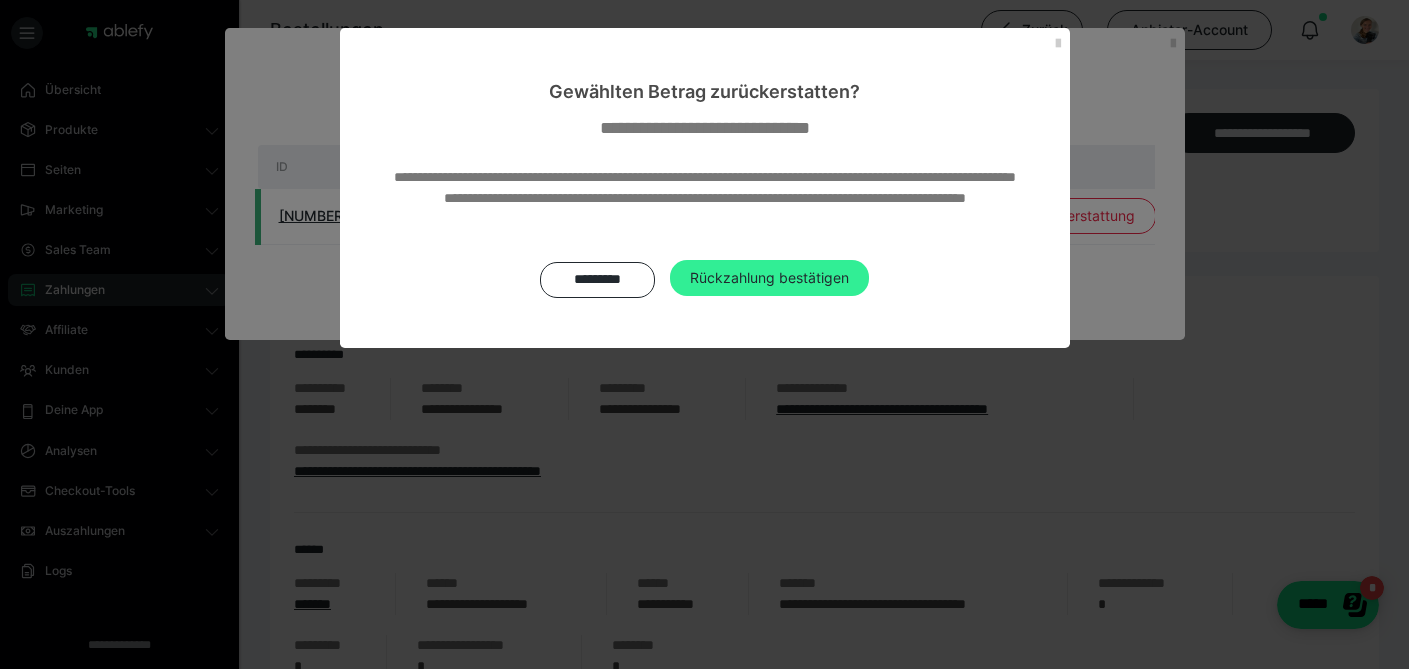 click on "Rückzahlung bestätigen" at bounding box center (769, 278) 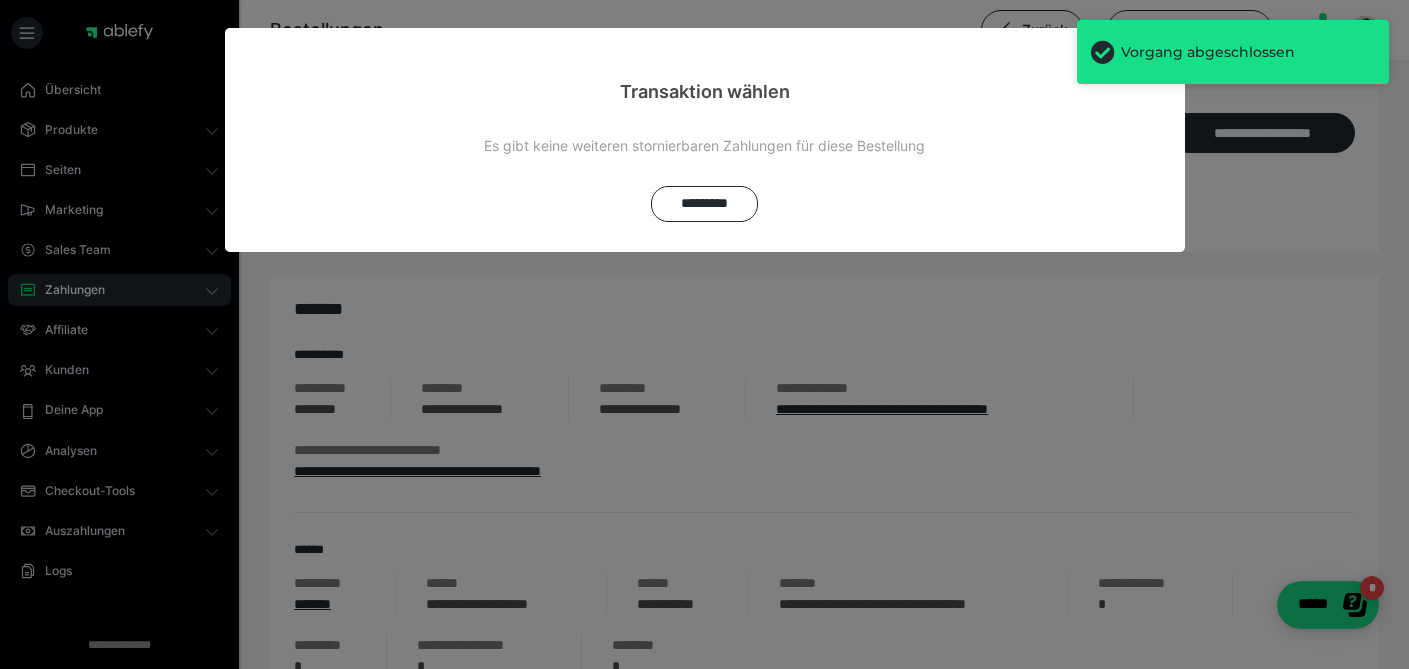 click on "*********" at bounding box center [704, 204] 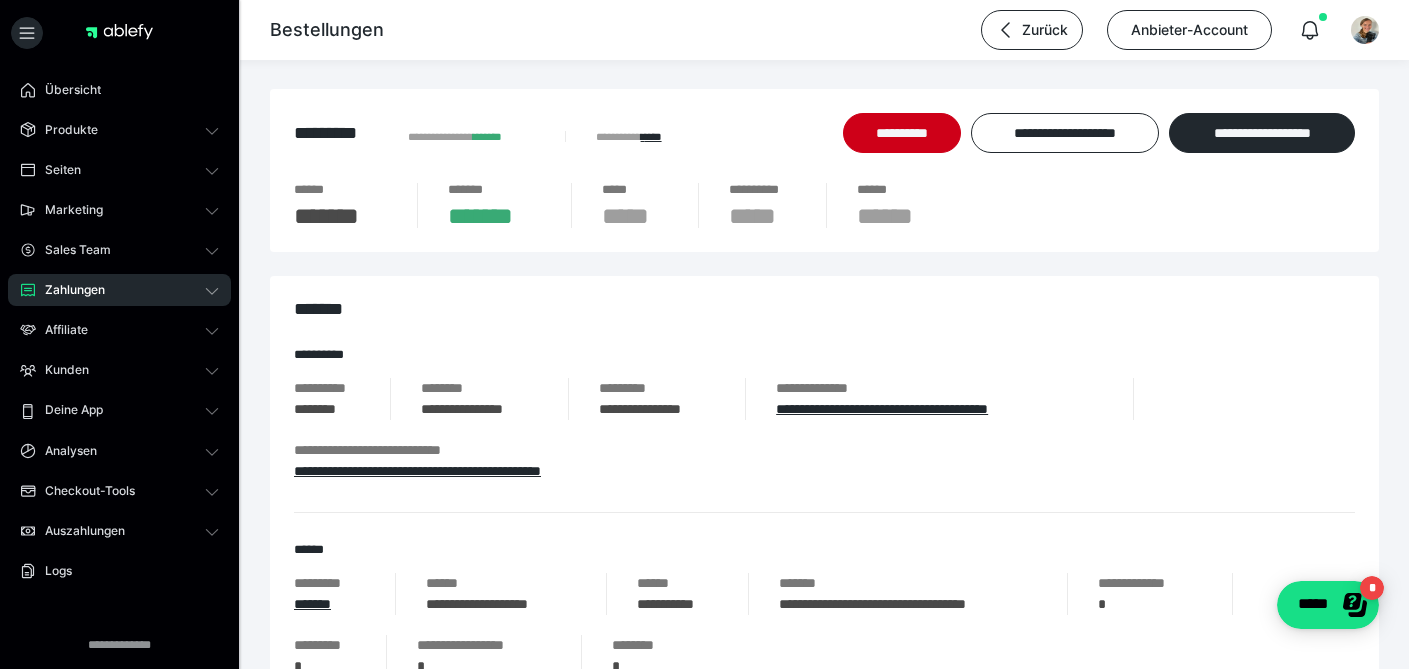 scroll, scrollTop: 0, scrollLeft: 0, axis: both 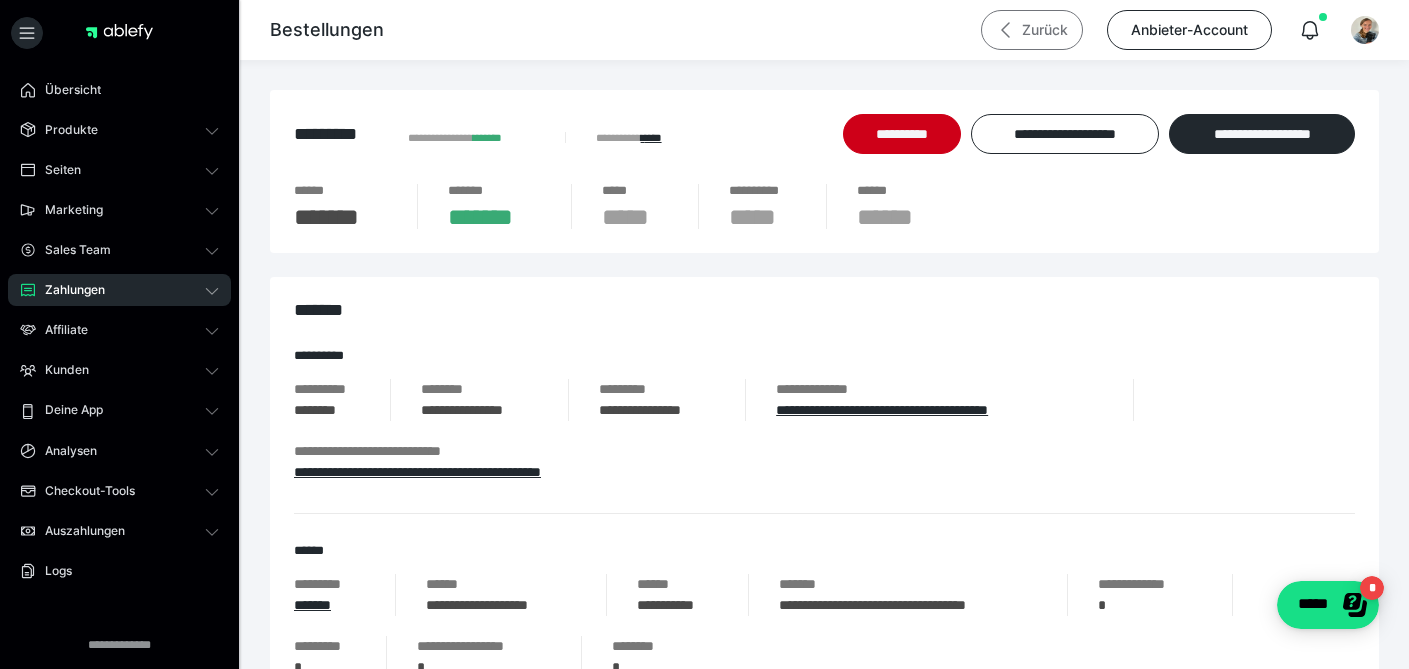 click on "Zurück" at bounding box center (1032, 30) 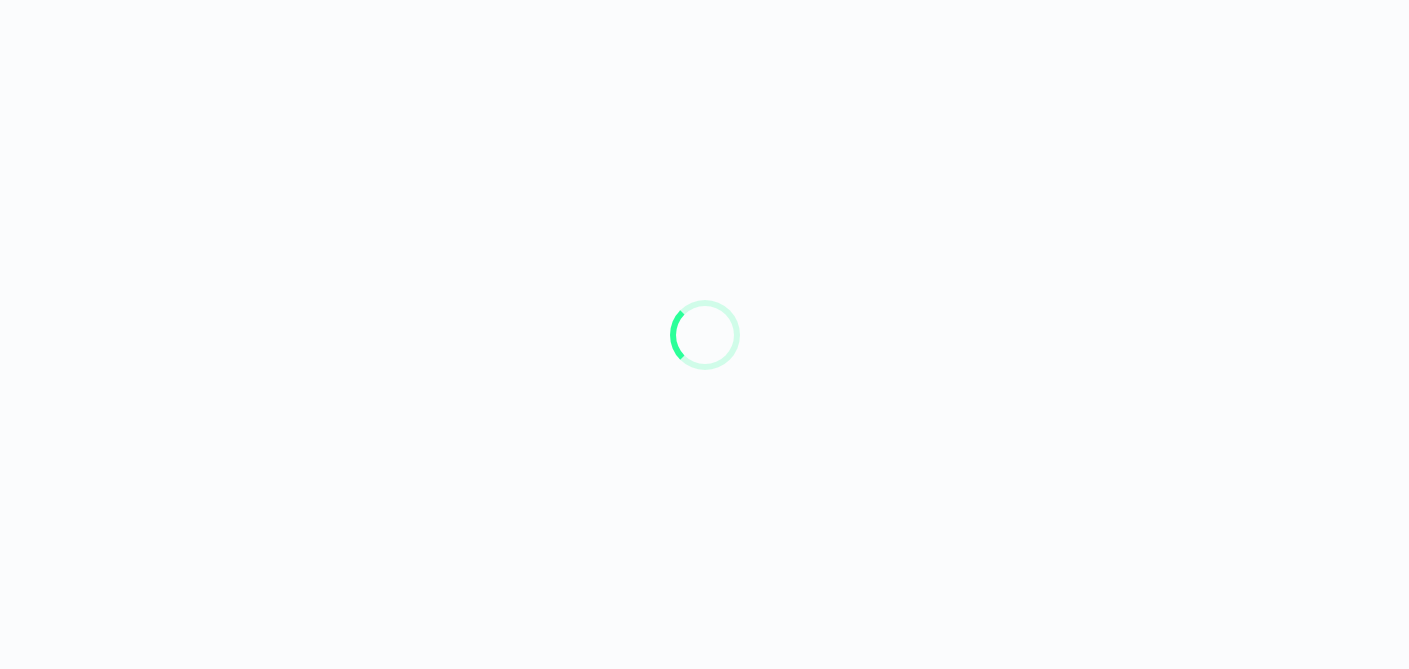 scroll, scrollTop: 0, scrollLeft: 0, axis: both 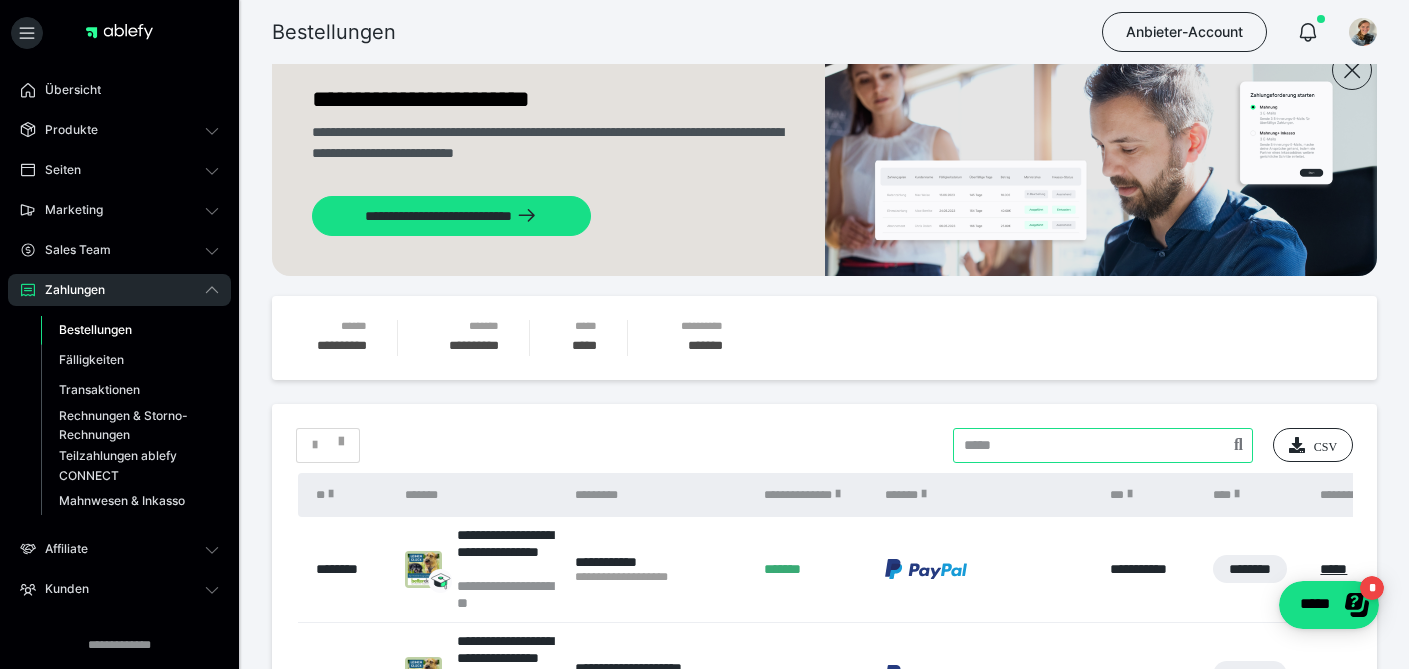 click at bounding box center [1103, 445] 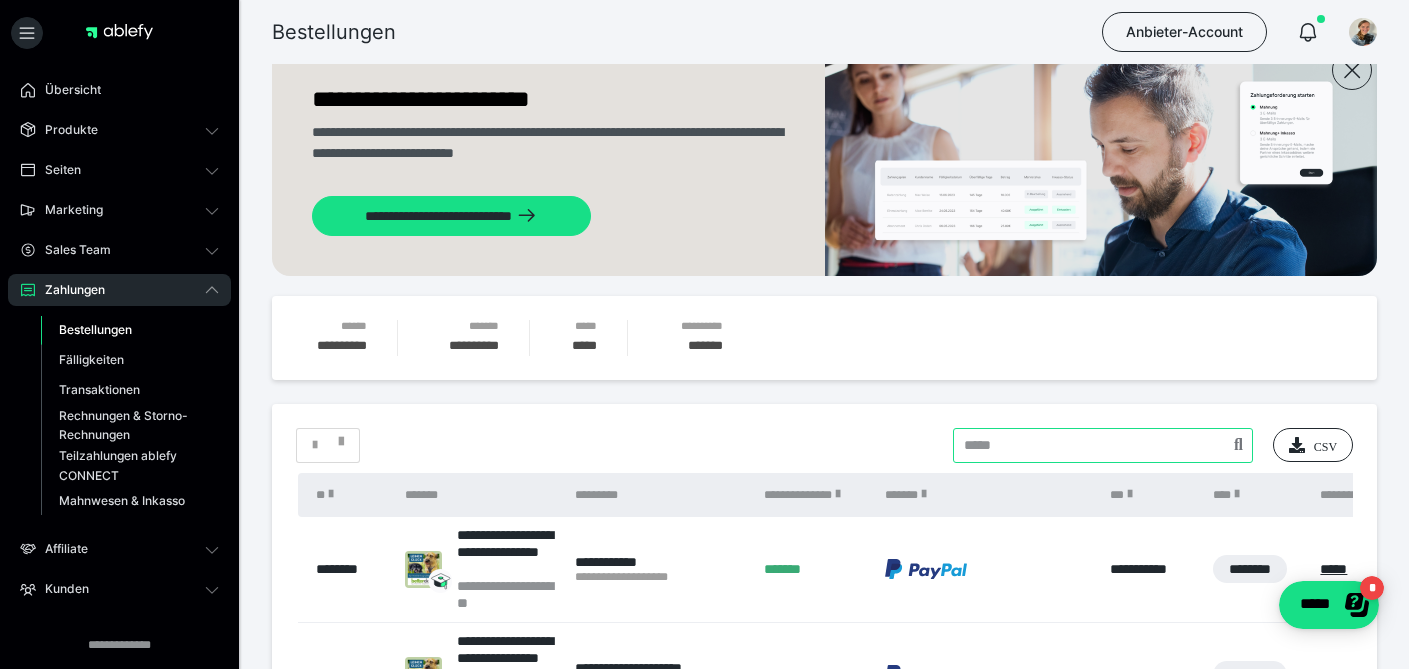 paste on "**********" 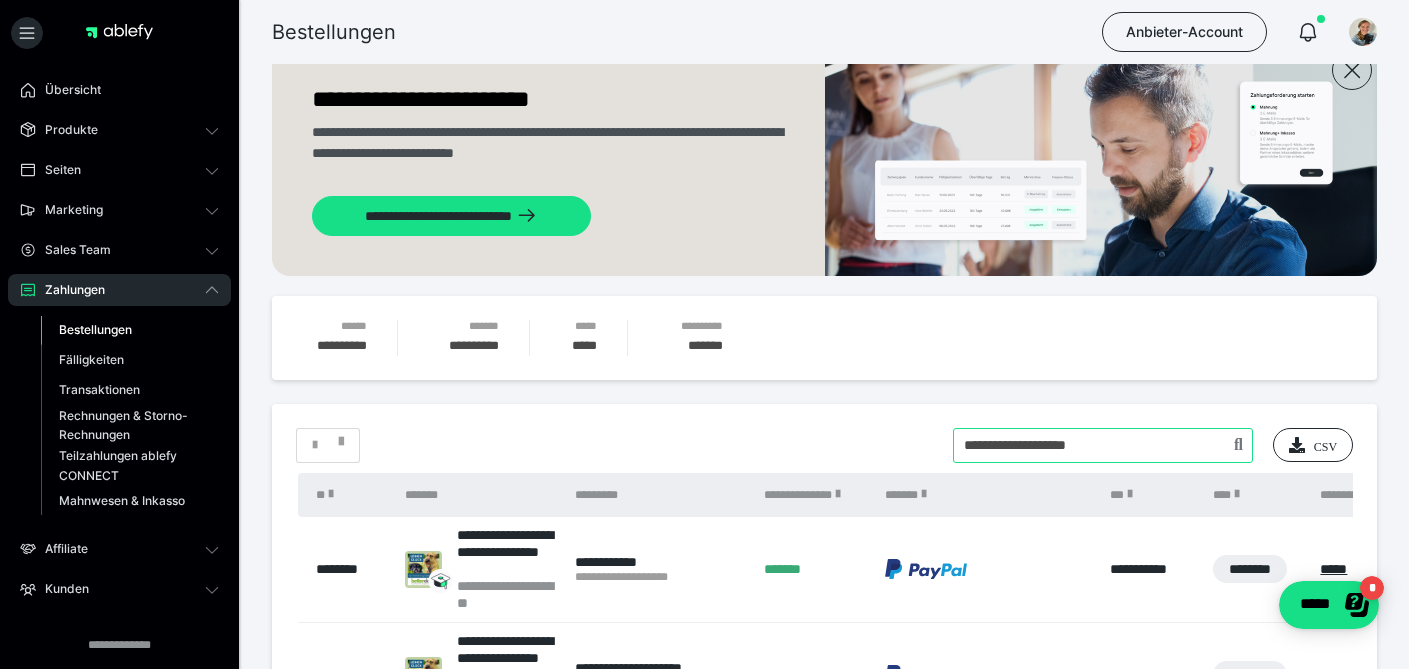 type on "**********" 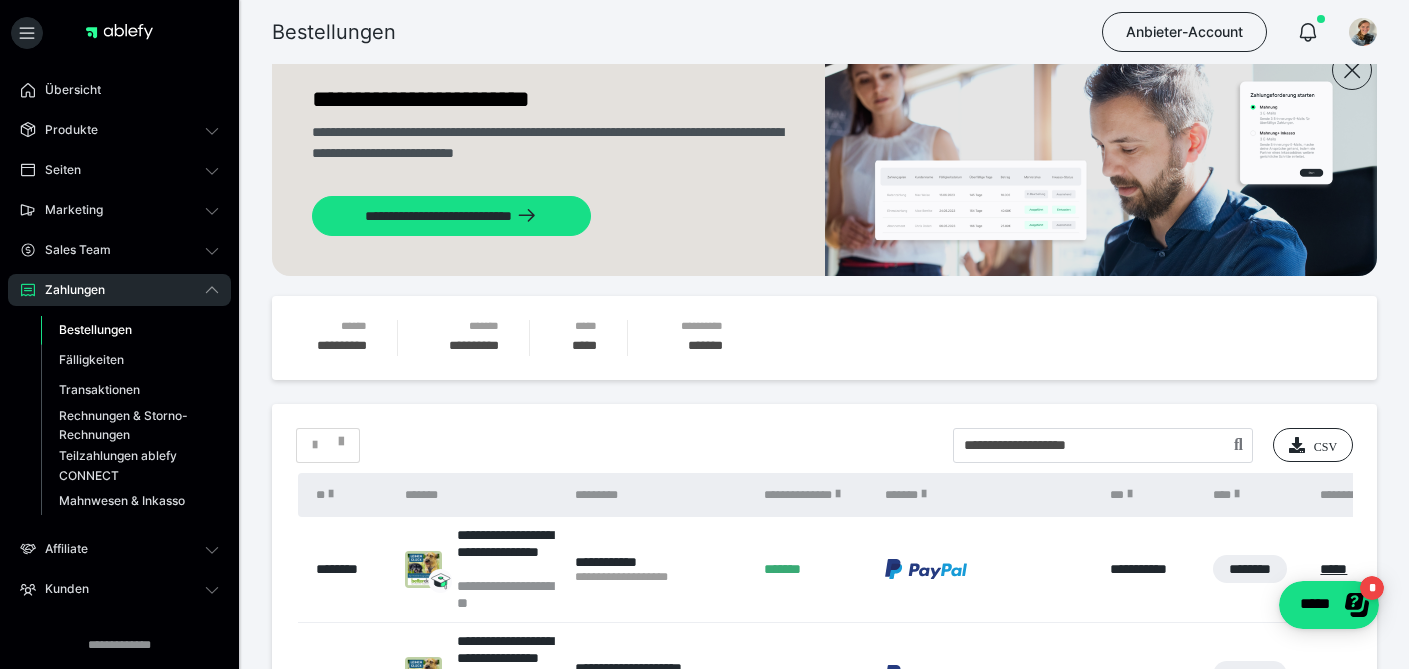 click on "**********" at bounding box center [824, 1008] 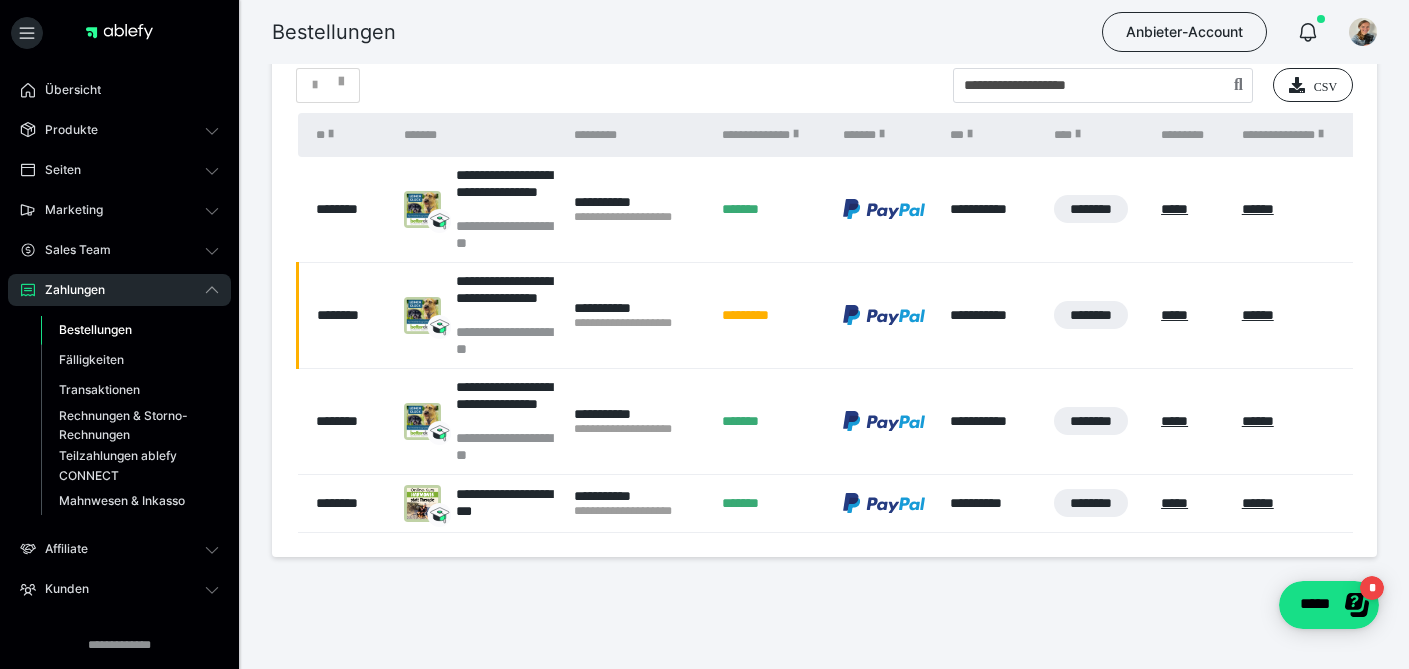 scroll, scrollTop: 386, scrollLeft: 0, axis: vertical 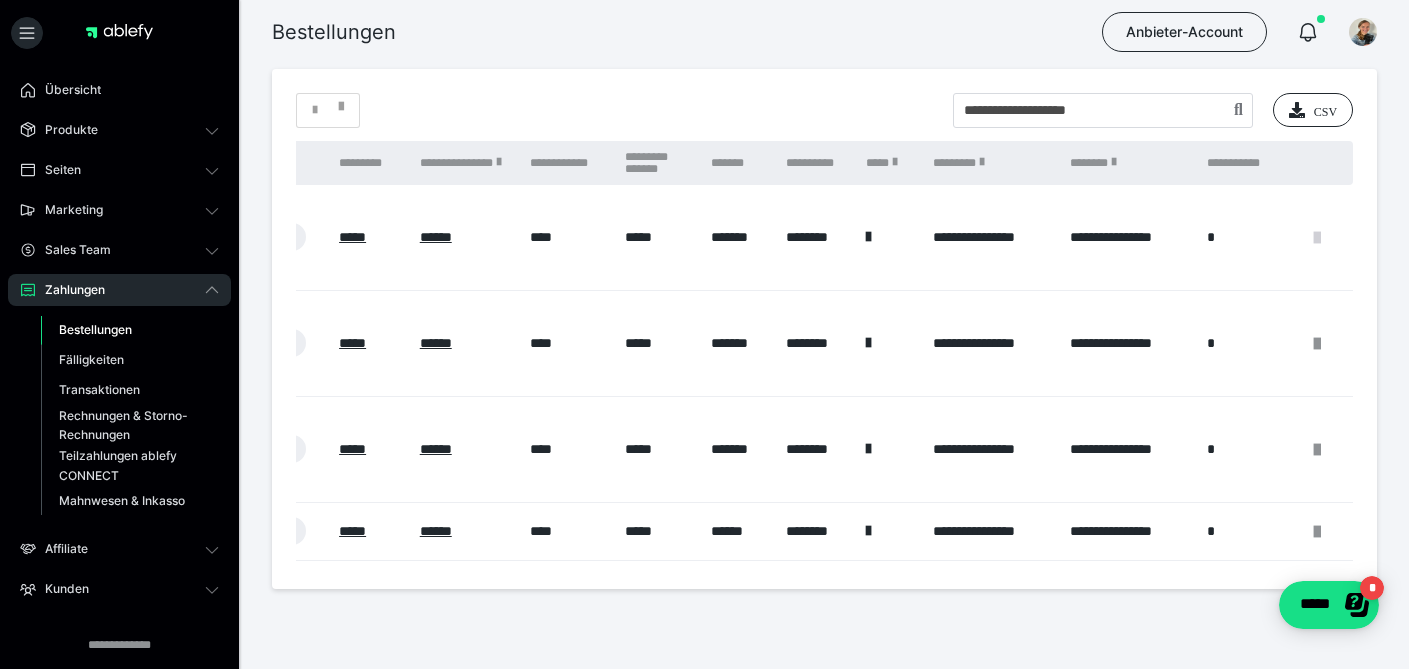 click at bounding box center (1317, 238) 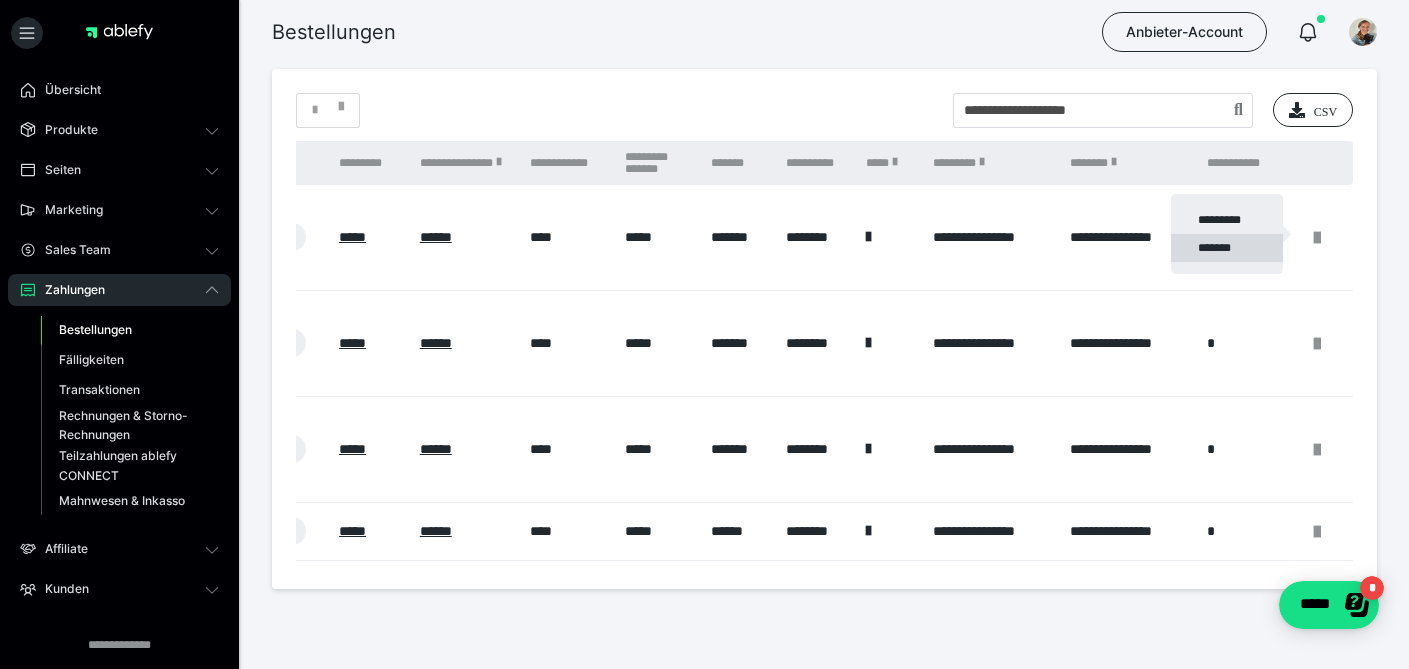 click on "*******" at bounding box center (1227, 248) 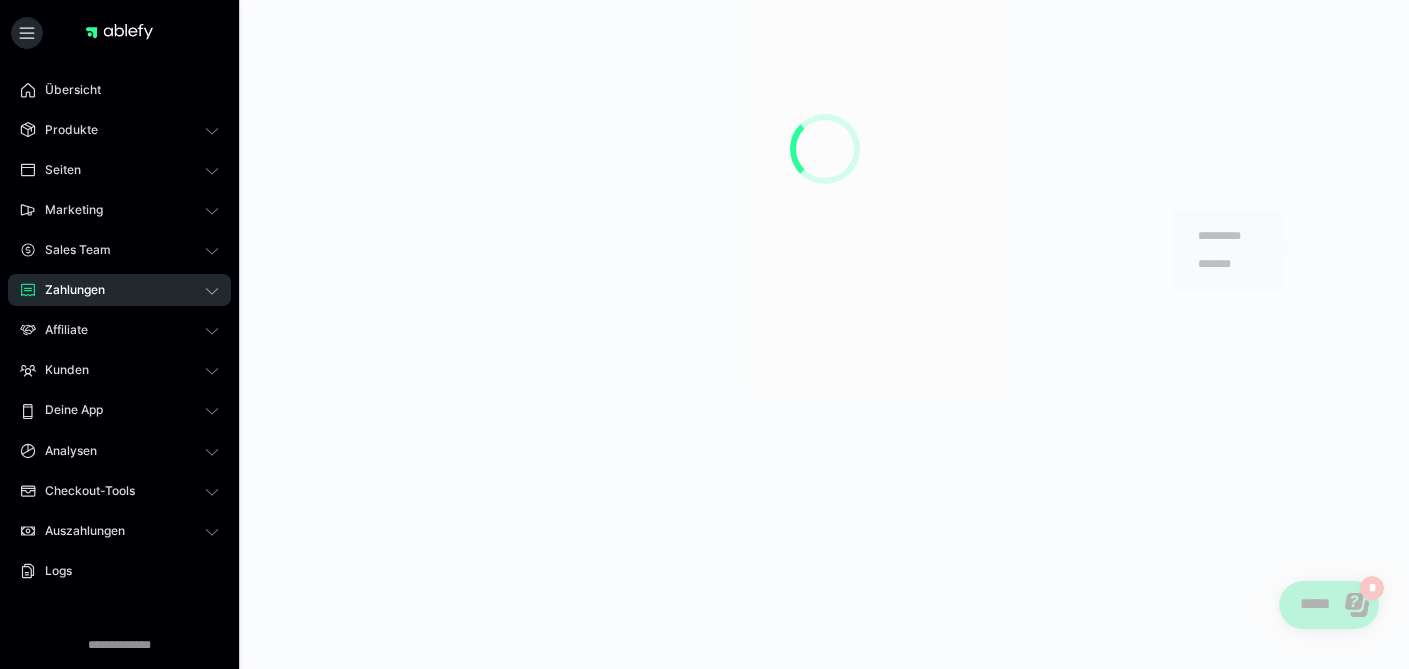 scroll, scrollTop: 0, scrollLeft: 0, axis: both 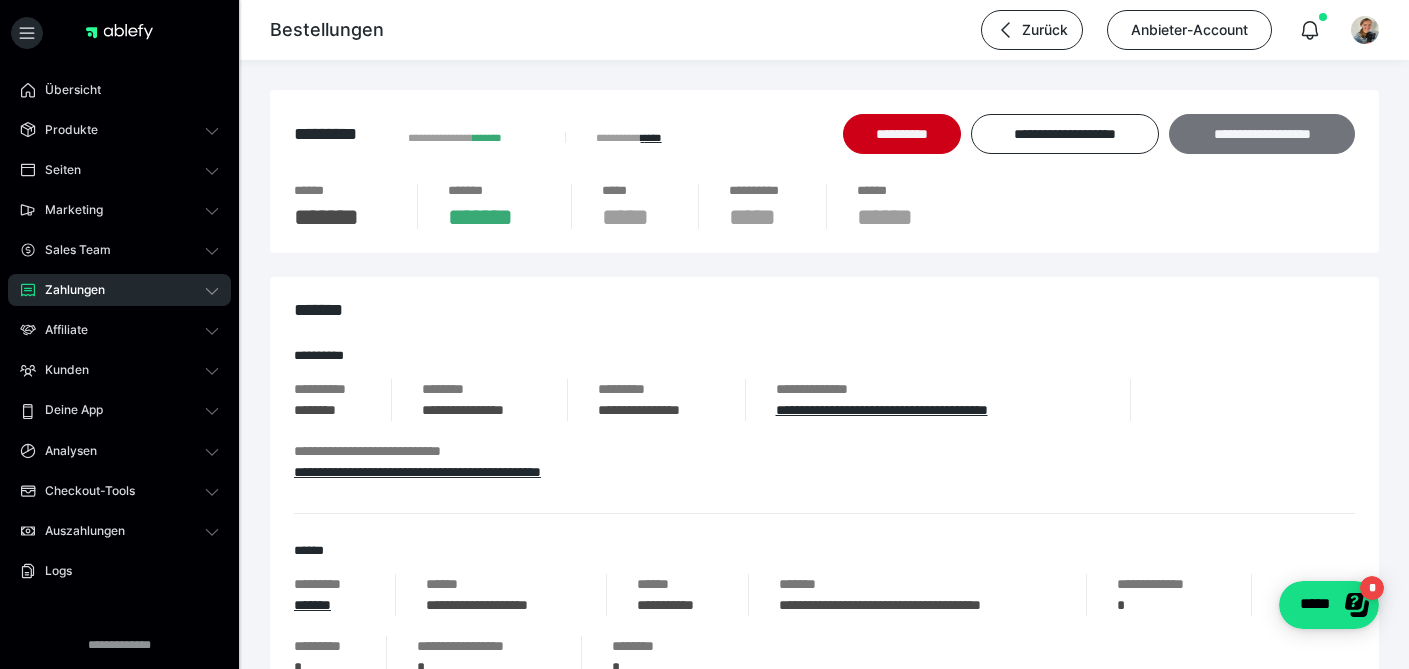 click on "**********" at bounding box center [1262, 134] 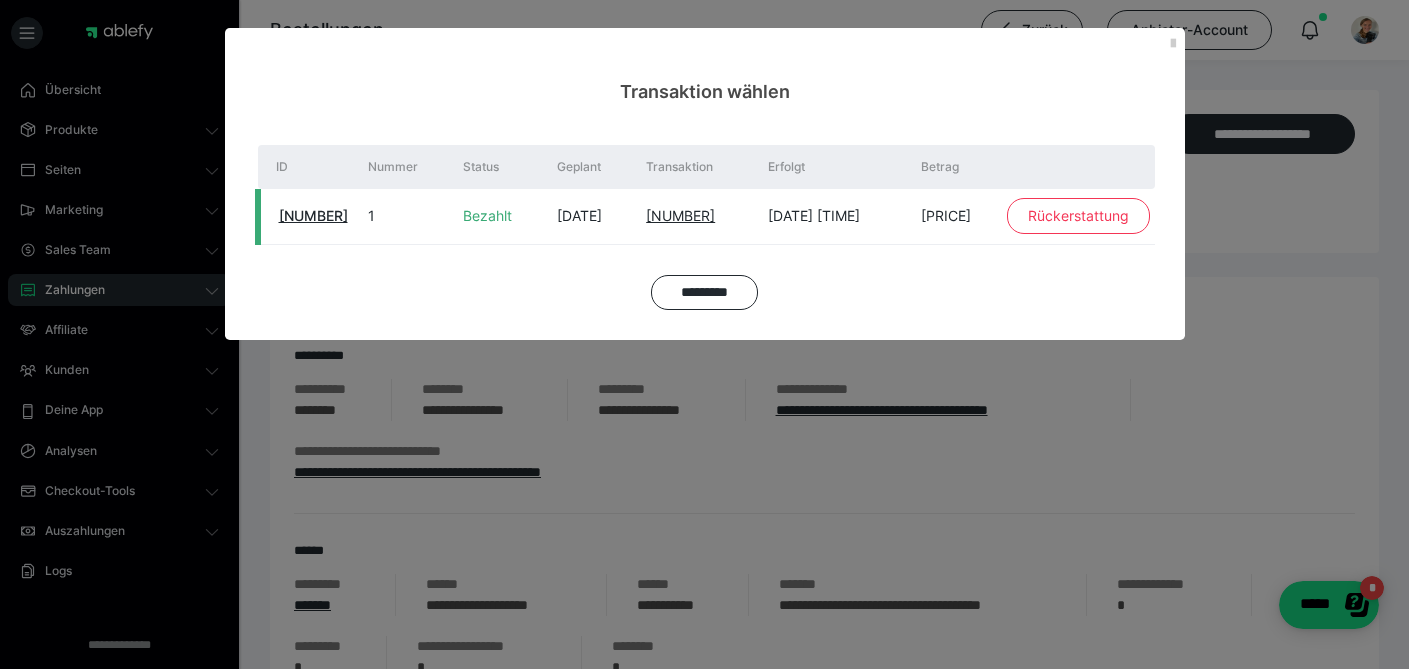 click on "Rückerstattung" at bounding box center (1078, 216) 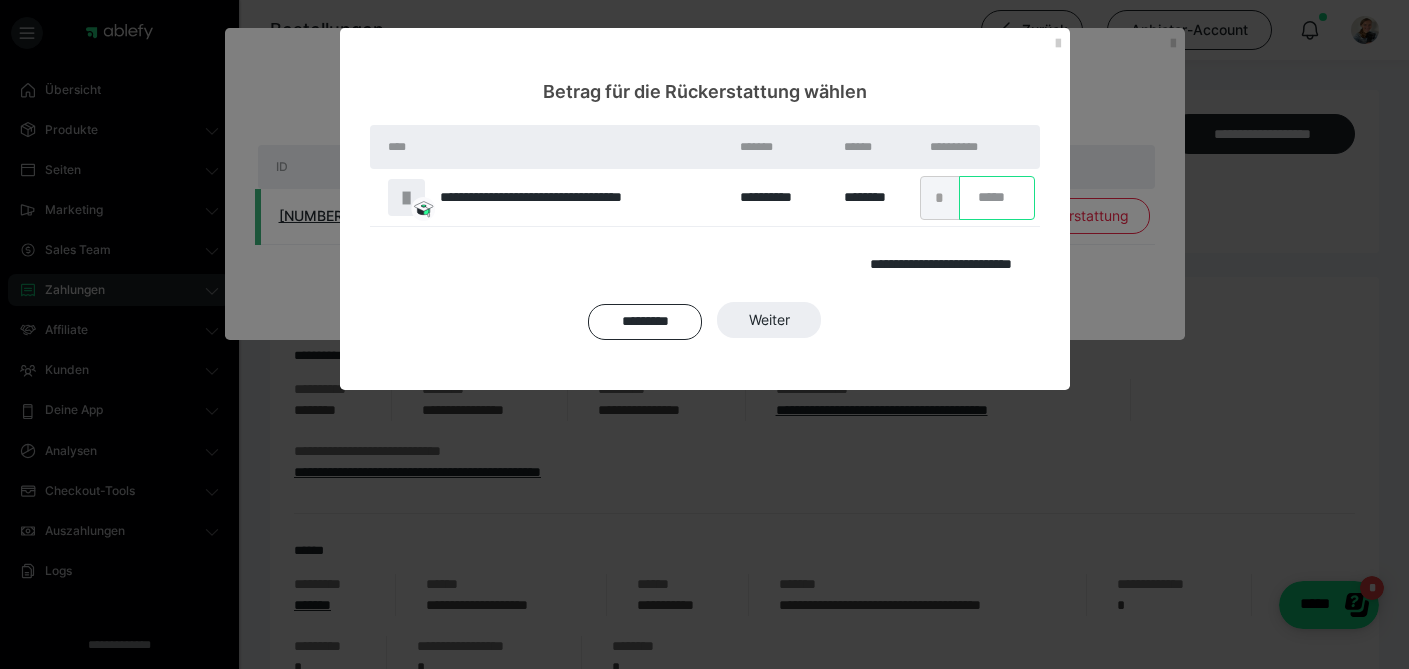 drag, startPoint x: 992, startPoint y: 196, endPoint x: 968, endPoint y: 199, distance: 24.186773 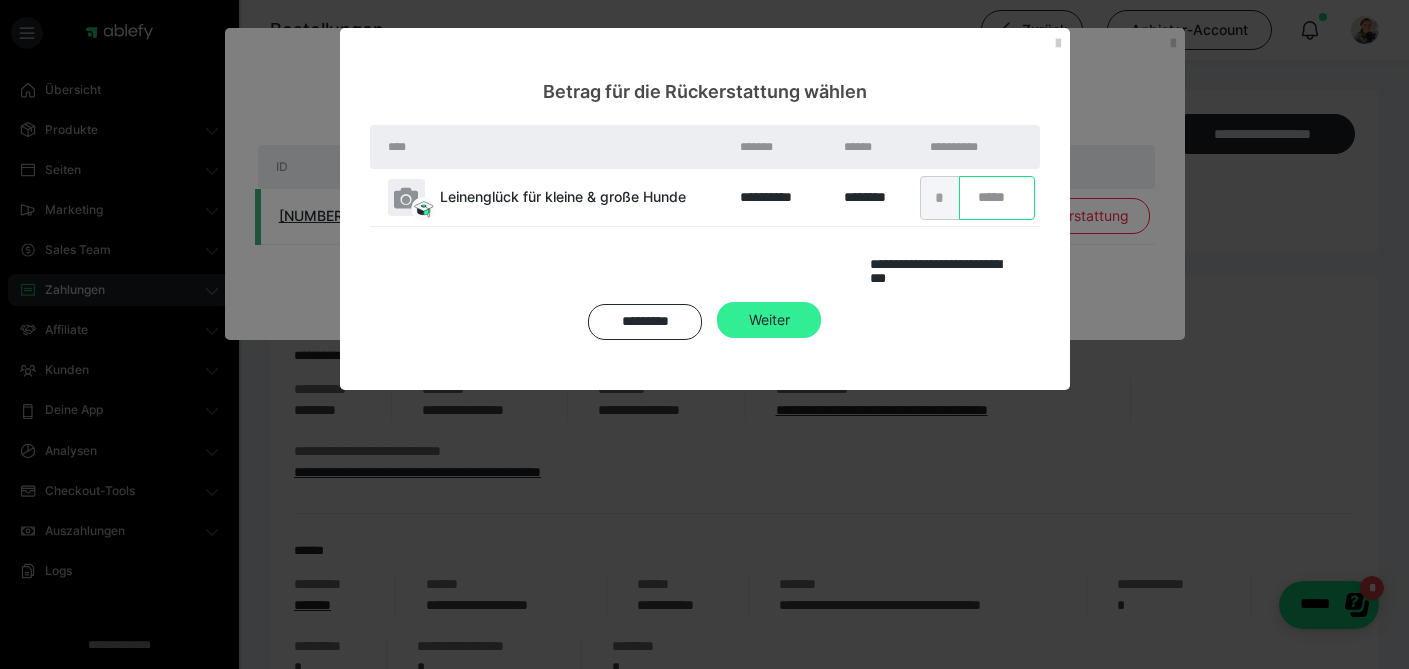 type on "***" 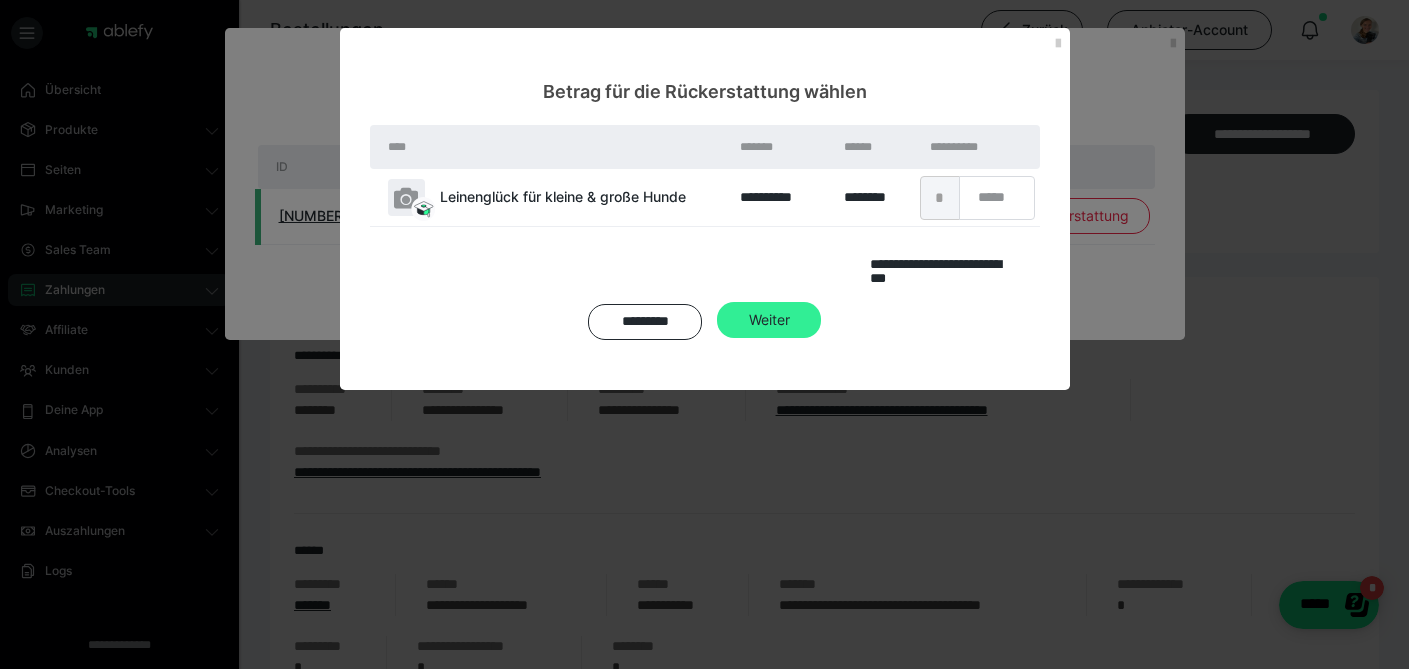 click on "Weiter" at bounding box center (769, 320) 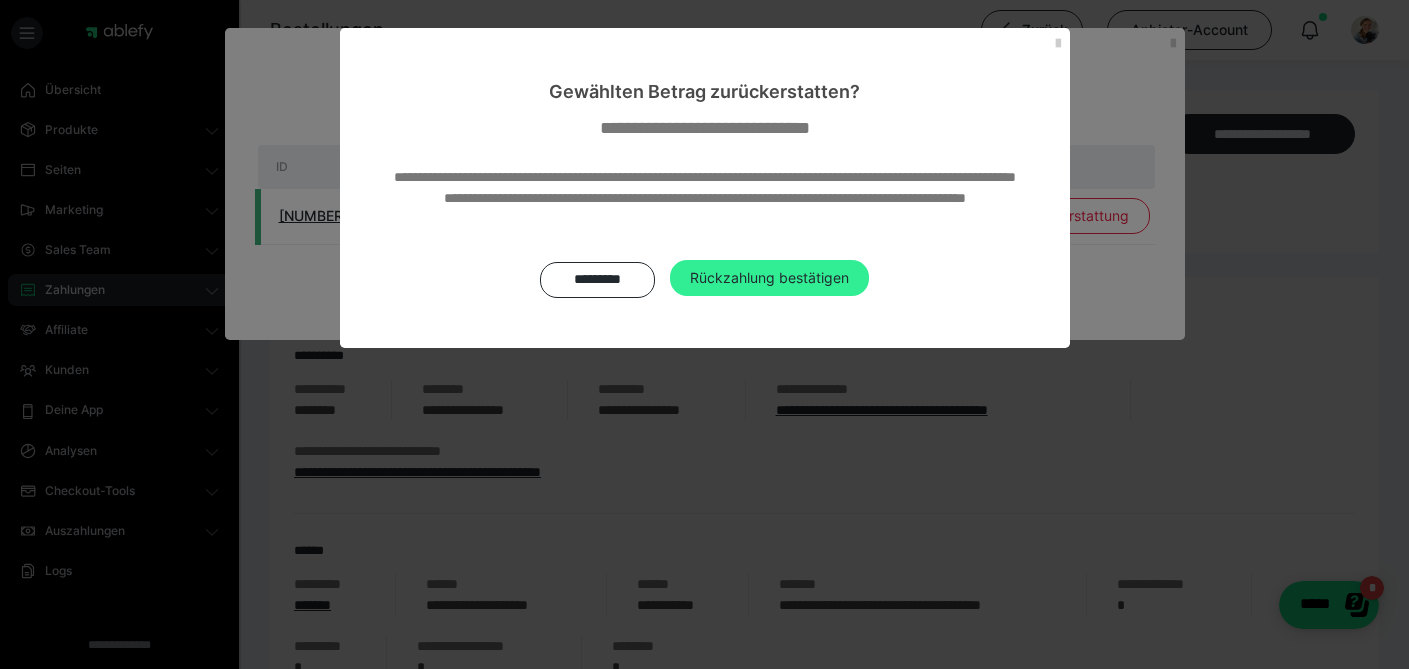 click on "Rückzahlung bestätigen" at bounding box center (769, 278) 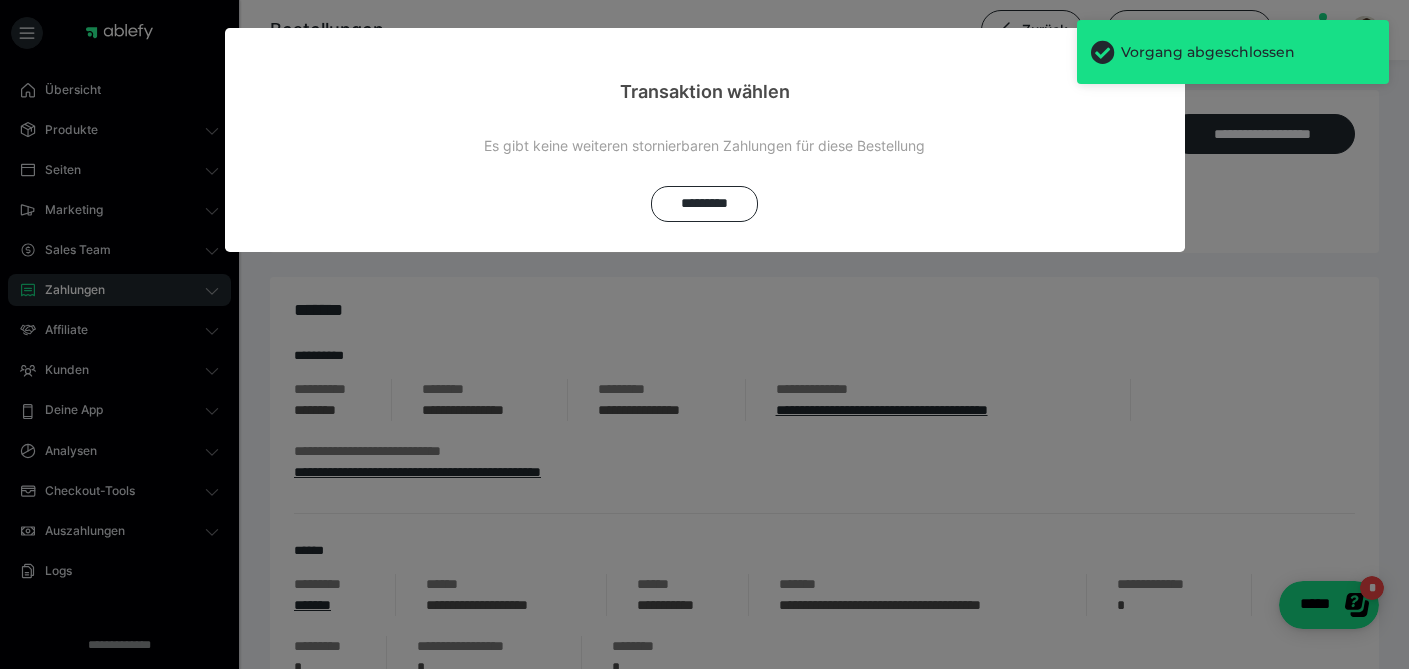 click on "*********" at bounding box center [704, 204] 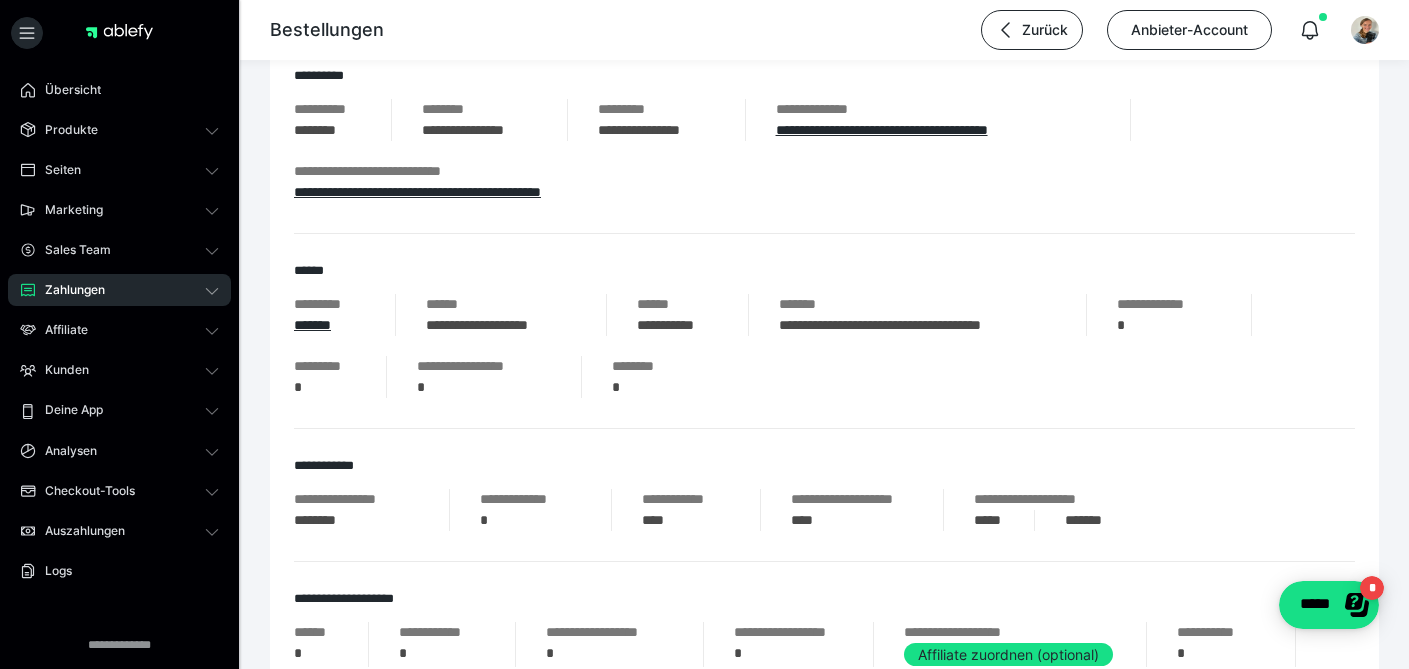 scroll, scrollTop: 0, scrollLeft: 0, axis: both 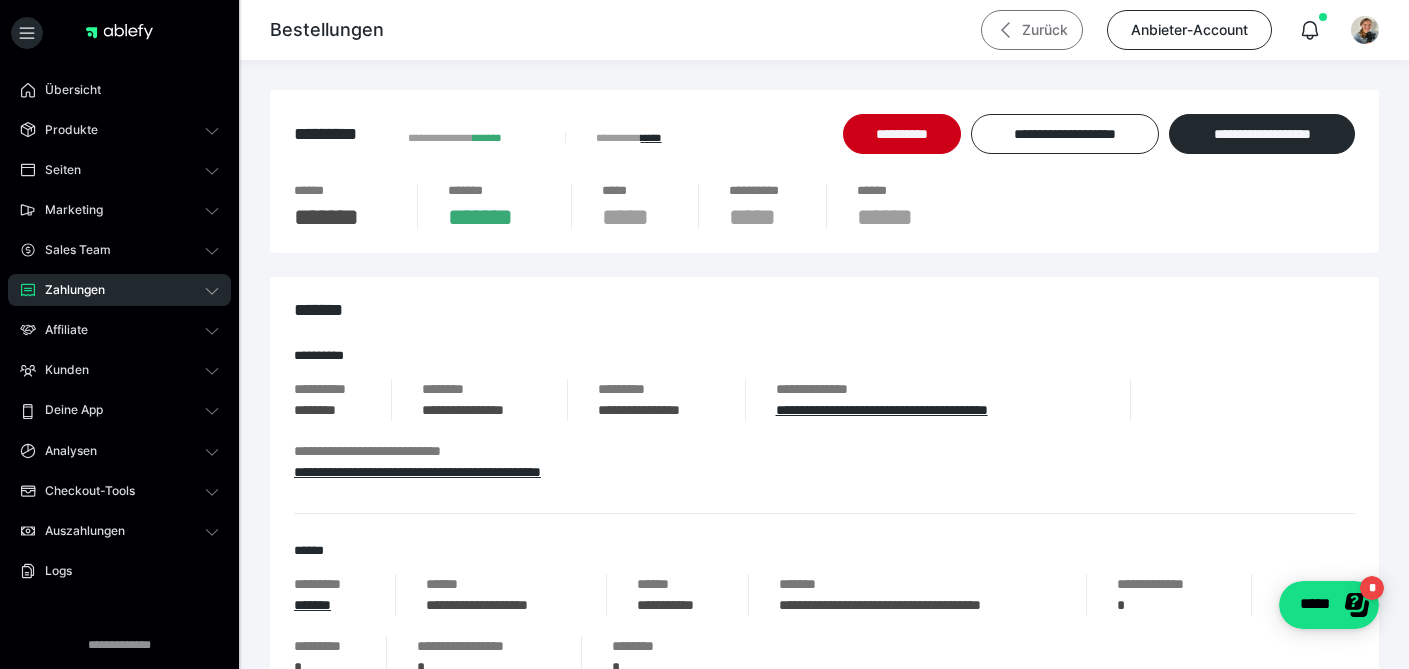 click on "Zurück" at bounding box center (1032, 30) 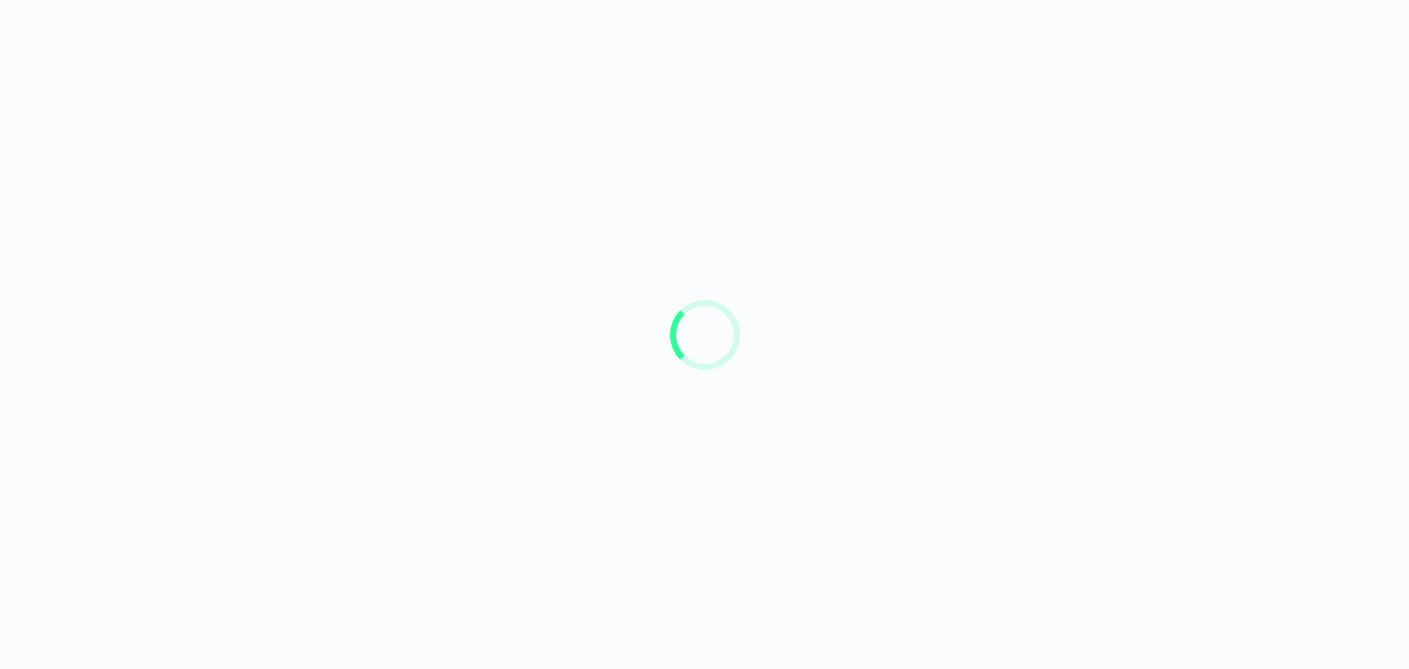 scroll, scrollTop: 0, scrollLeft: 0, axis: both 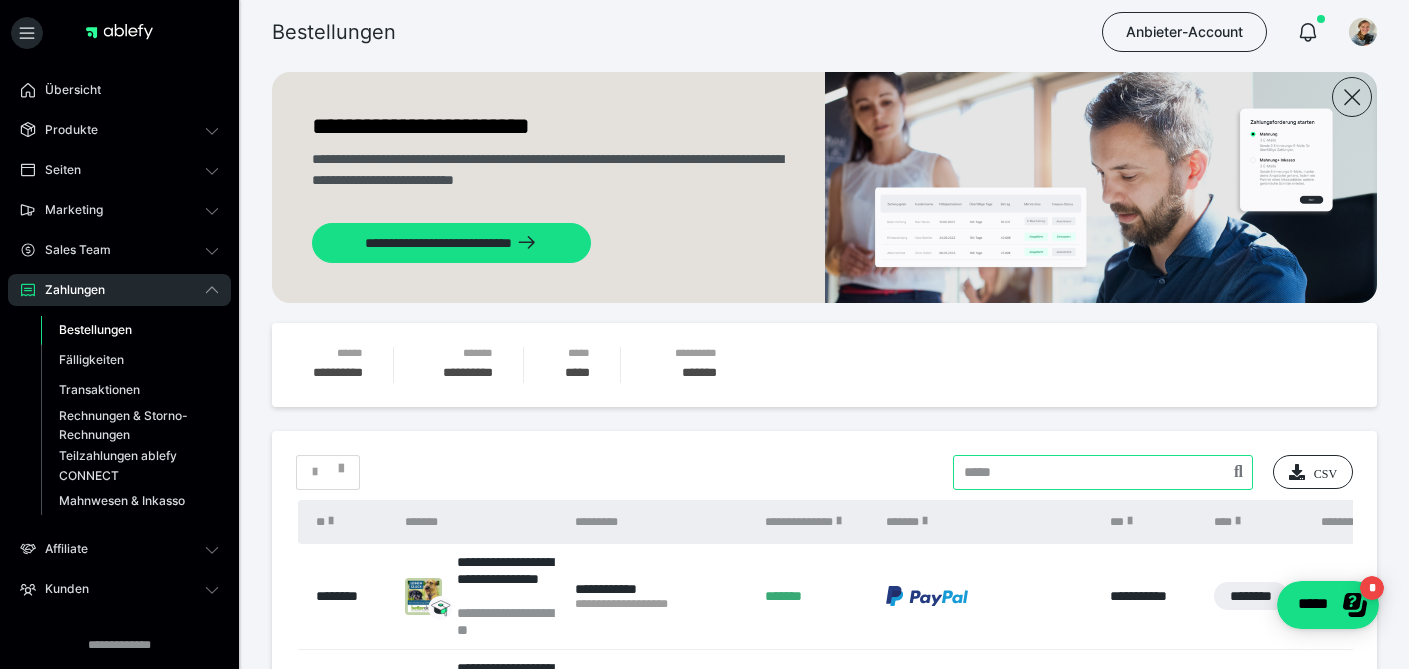 click at bounding box center [1103, 472] 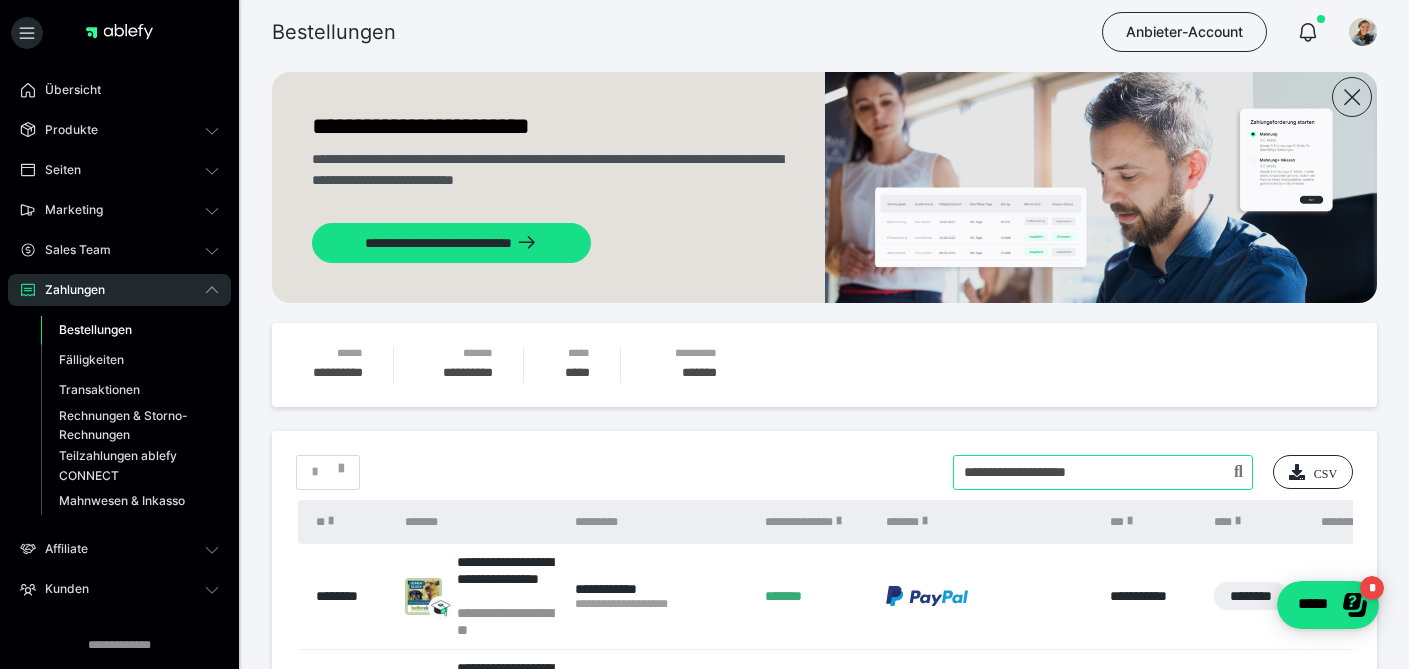type on "**********" 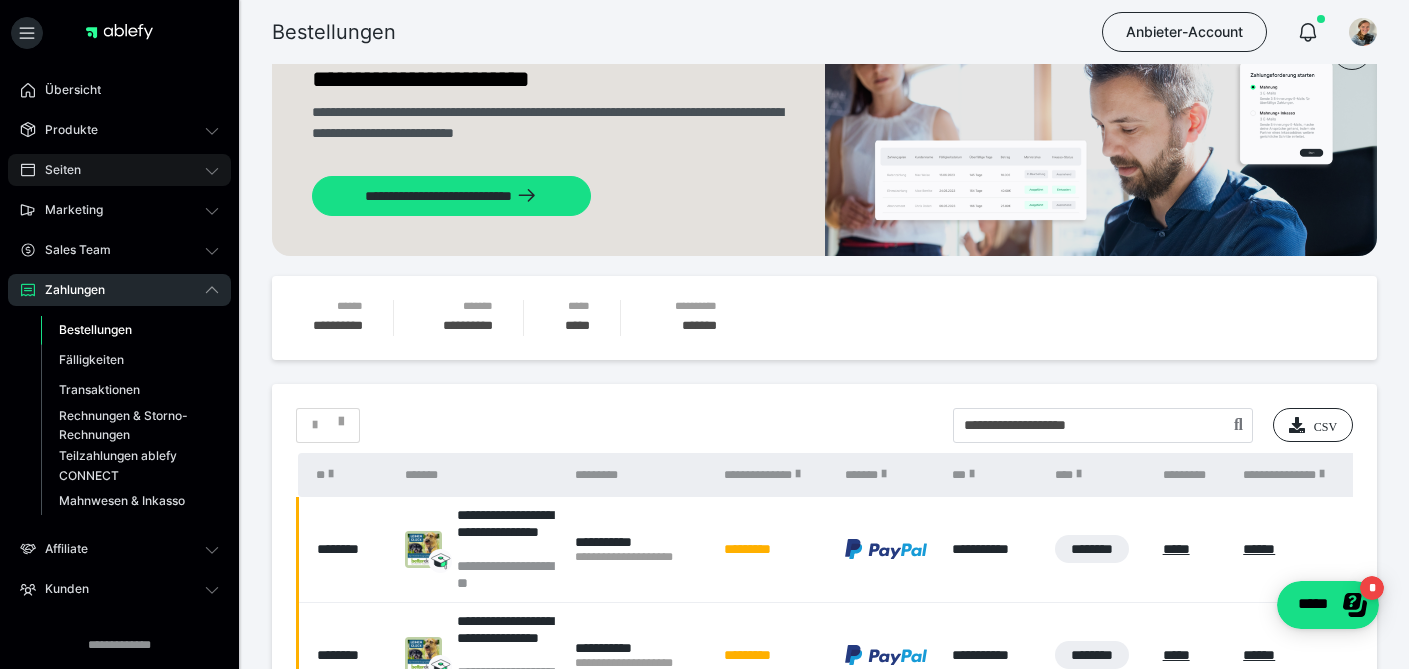 scroll, scrollTop: 0, scrollLeft: 0, axis: both 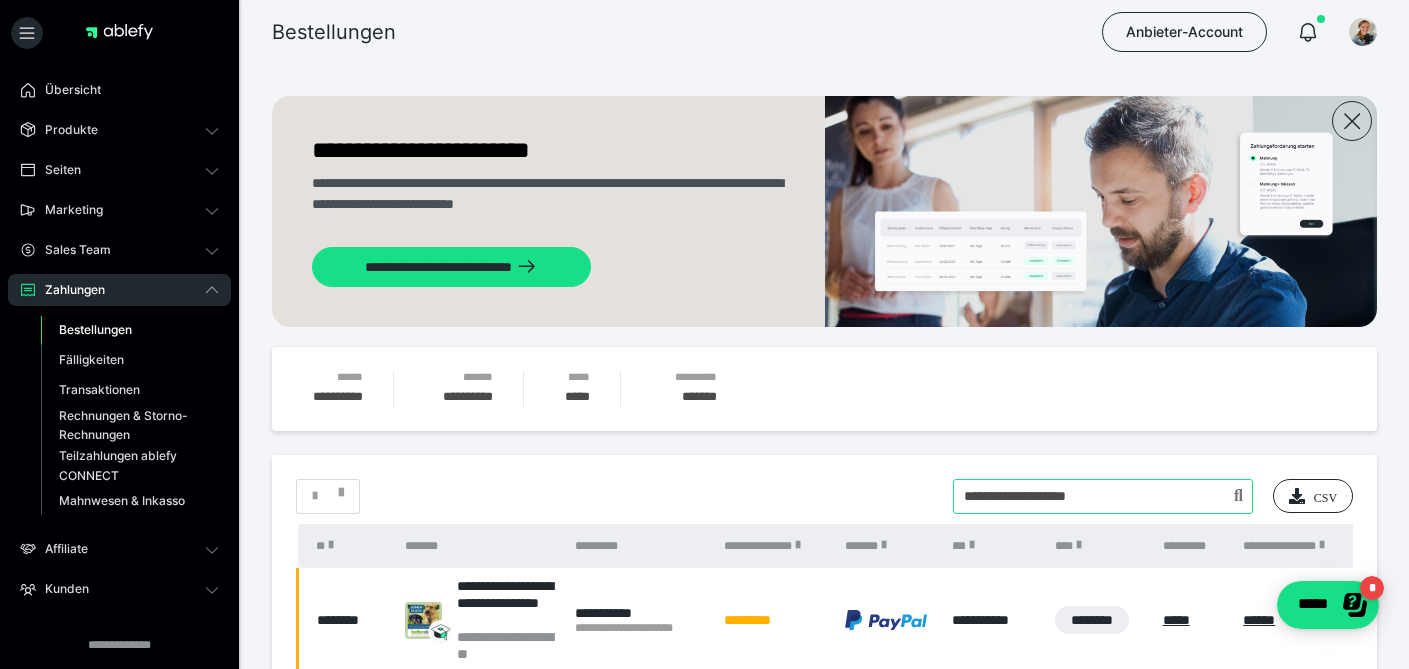 drag, startPoint x: 1130, startPoint y: 496, endPoint x: 952, endPoint y: 491, distance: 178.0702 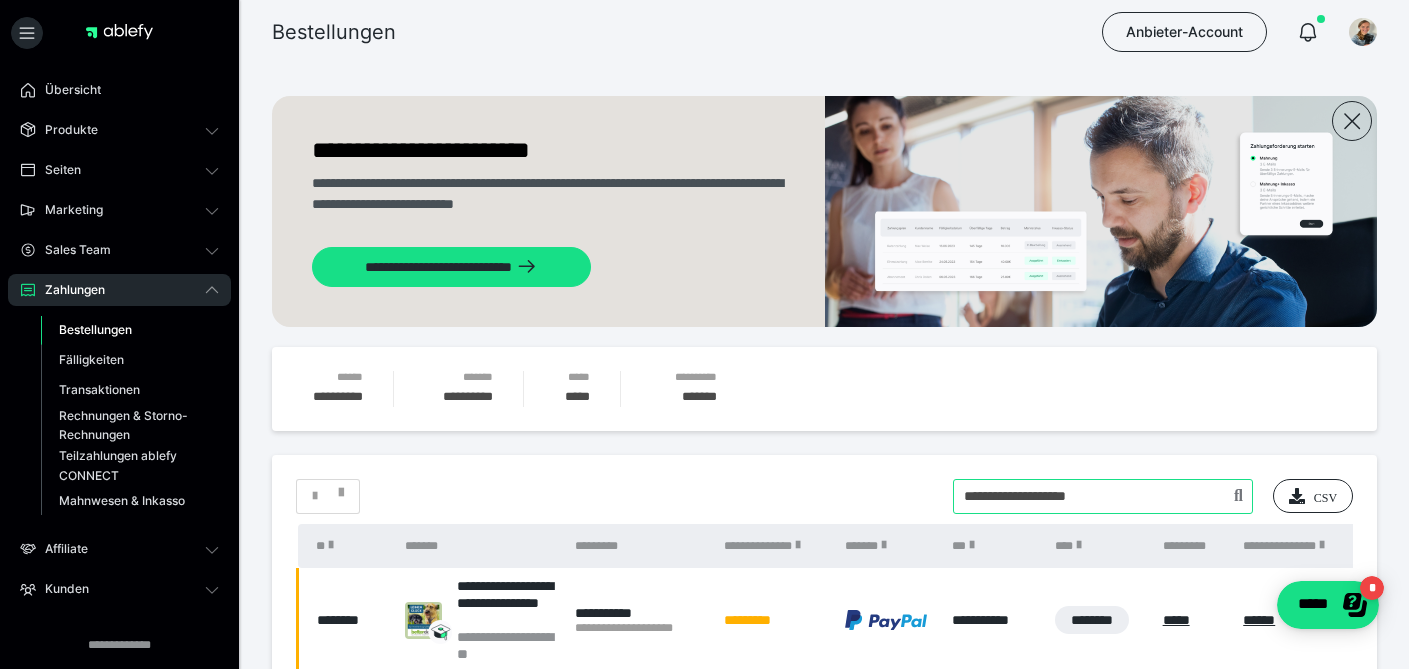 click on "* CSV" at bounding box center (824, 496) 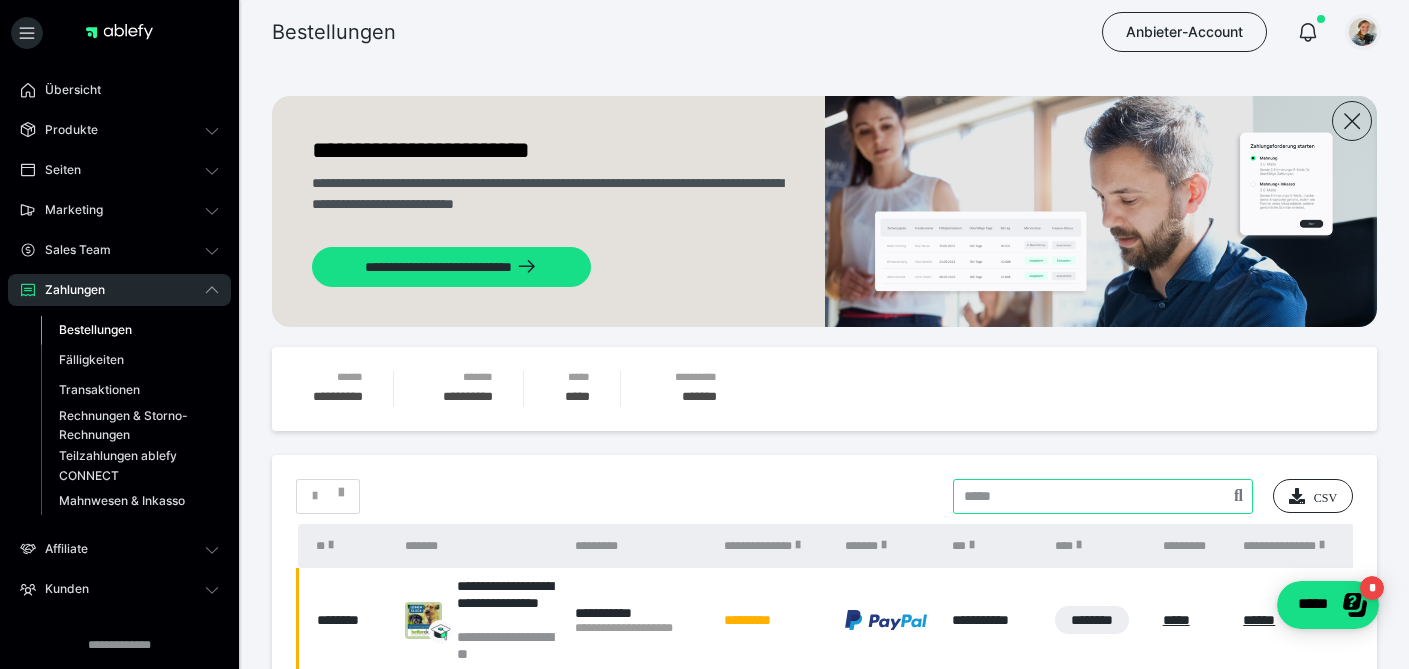 type 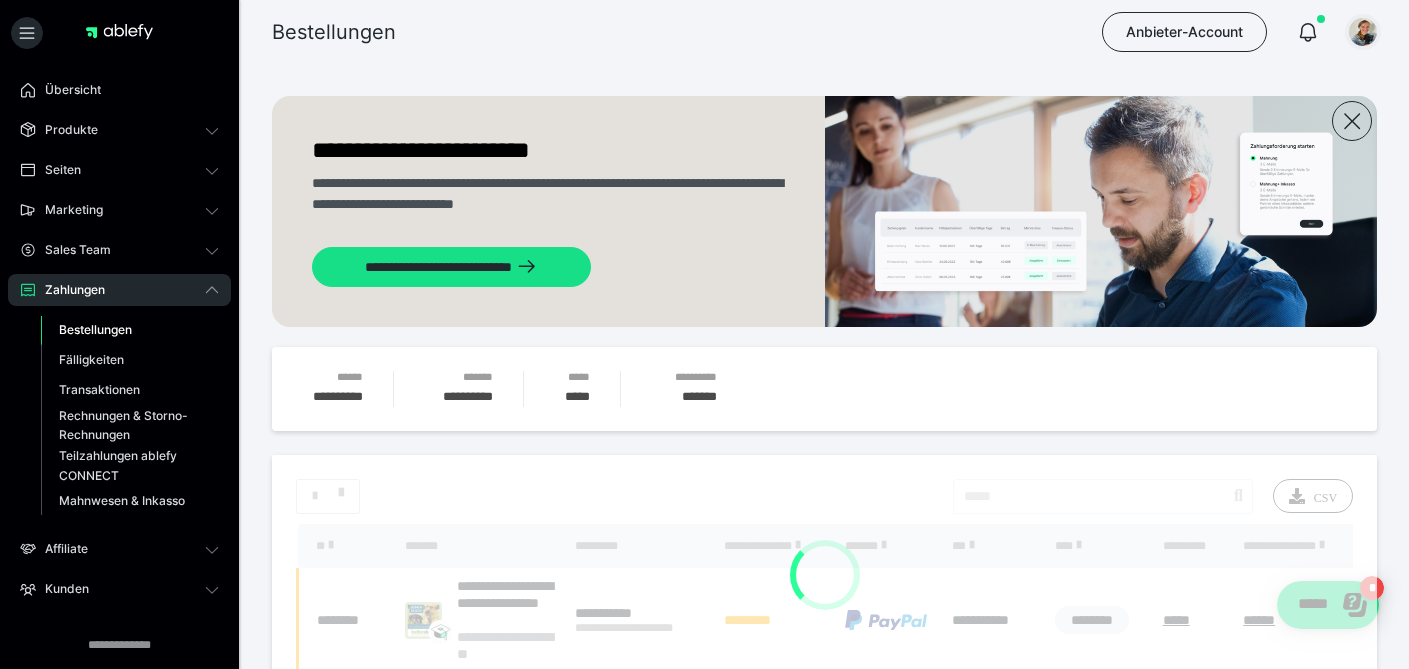 click at bounding box center (1363, 32) 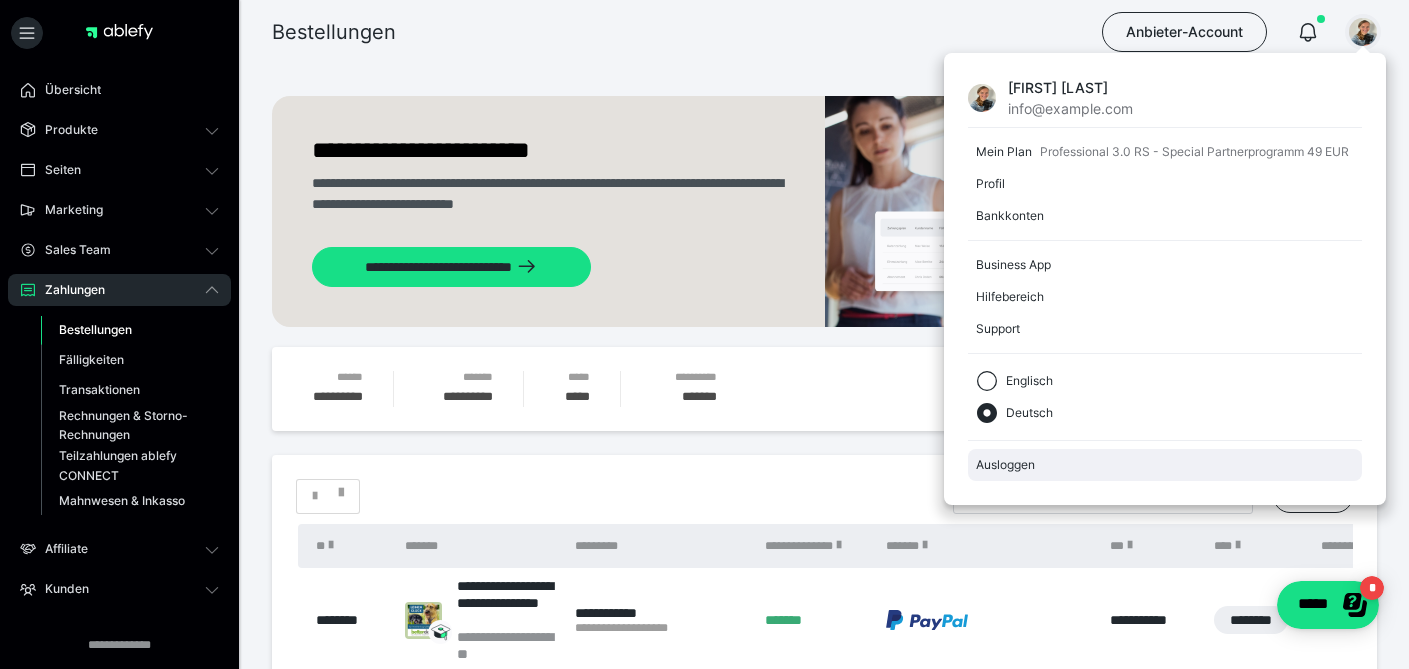 click on "Ausloggen" at bounding box center (1165, 465) 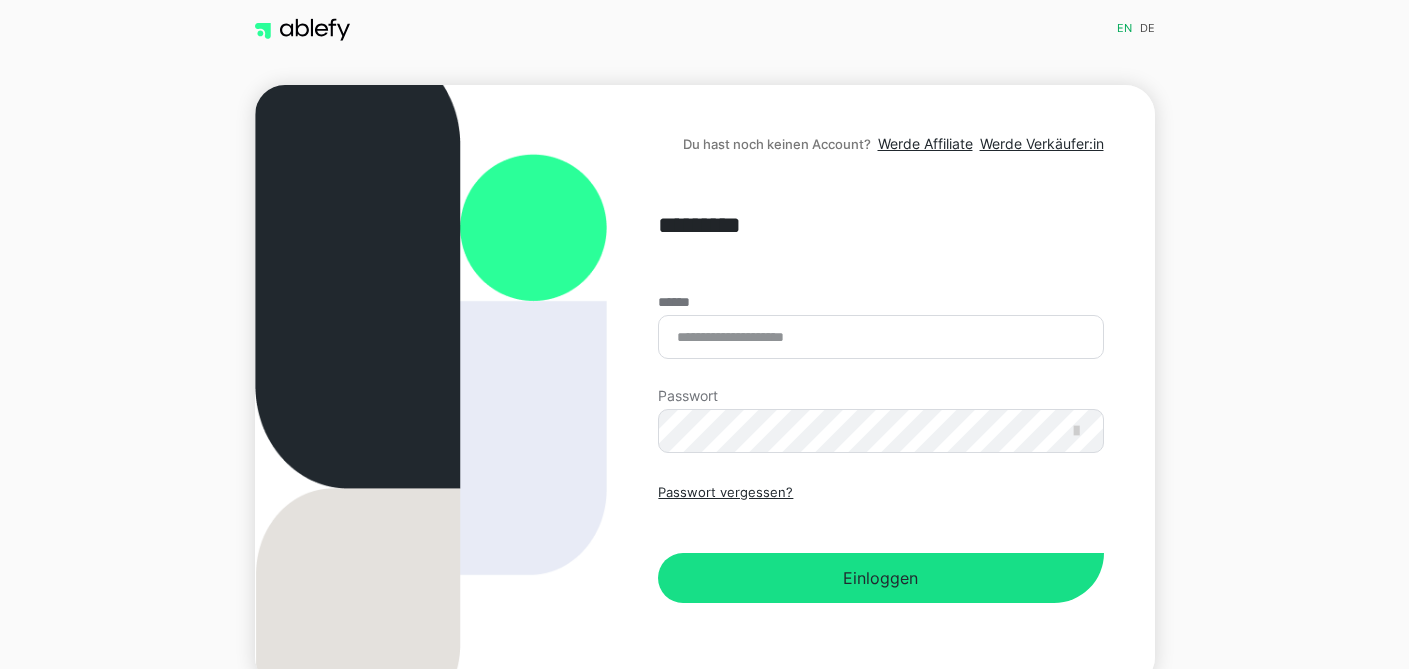 scroll, scrollTop: 0, scrollLeft: 0, axis: both 